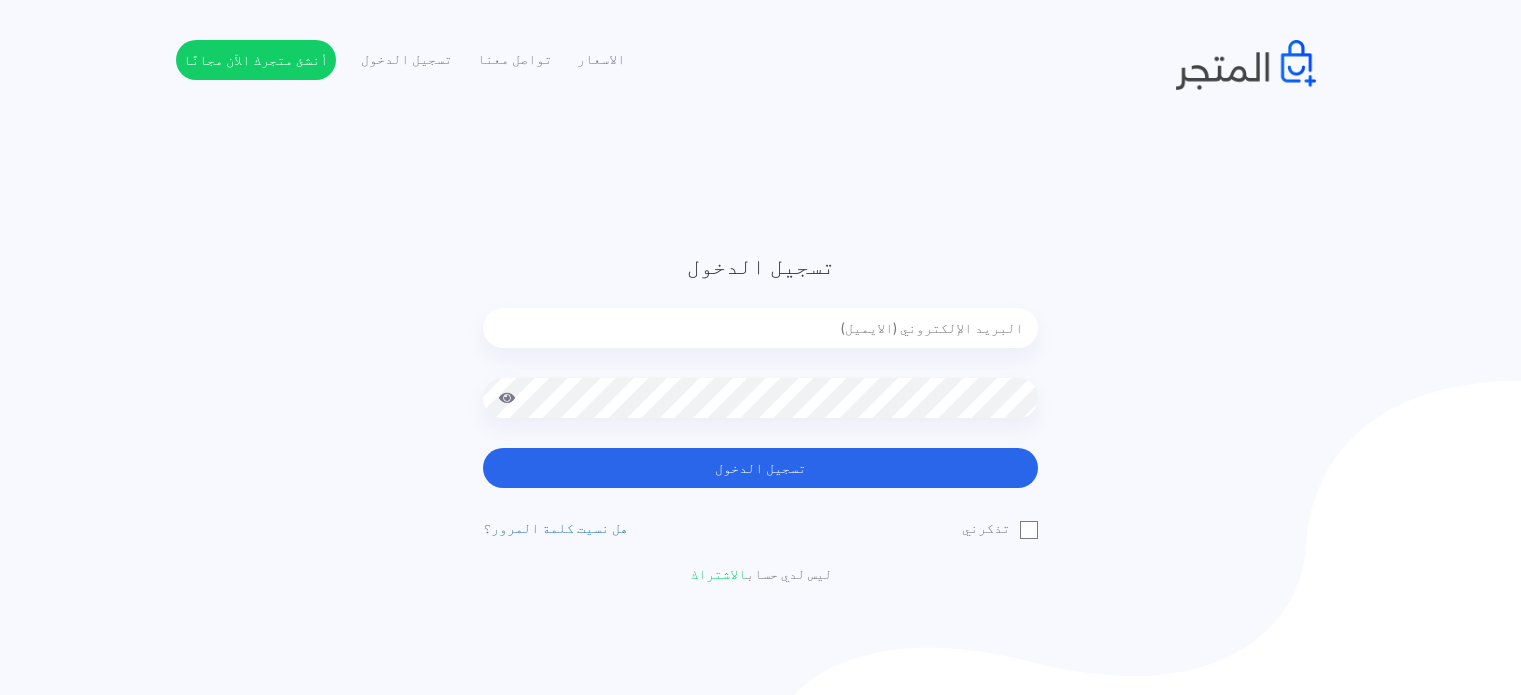 scroll, scrollTop: 0, scrollLeft: 0, axis: both 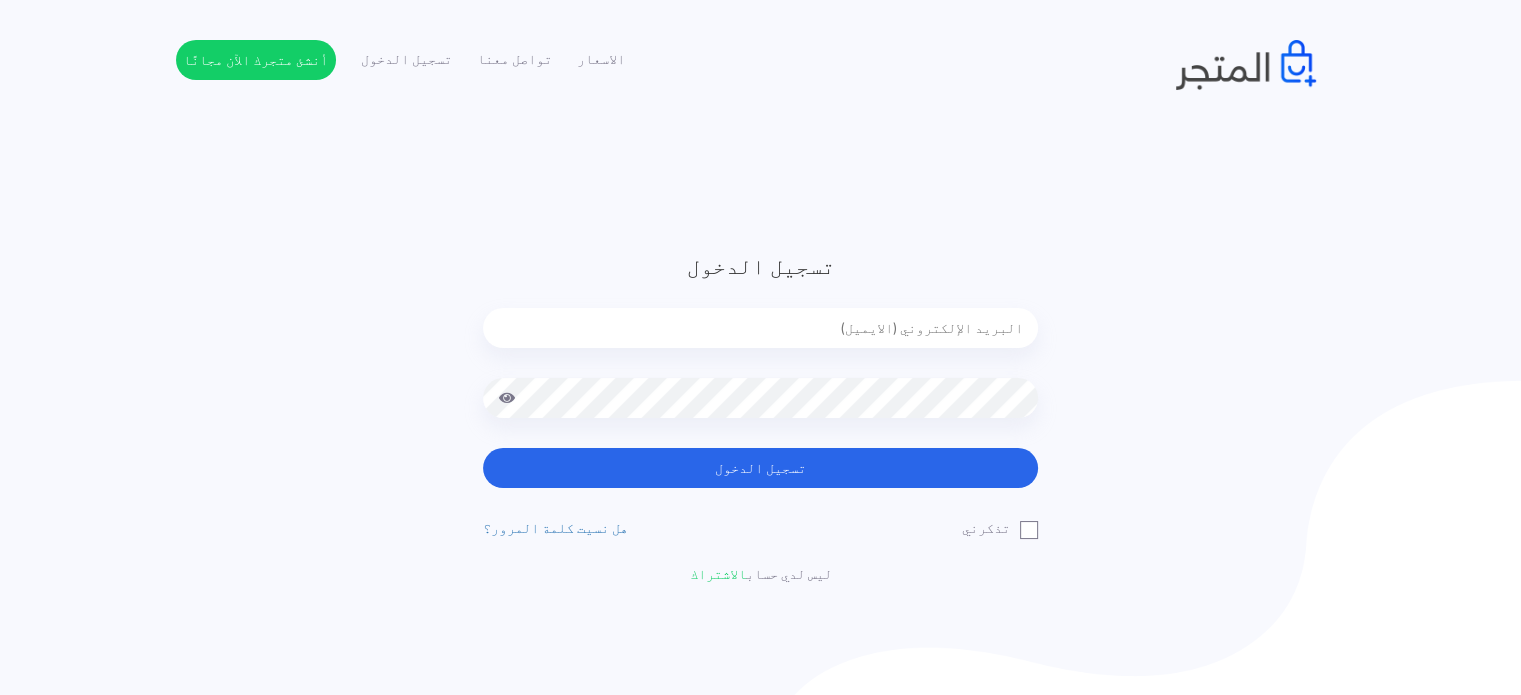 click at bounding box center [760, 328] 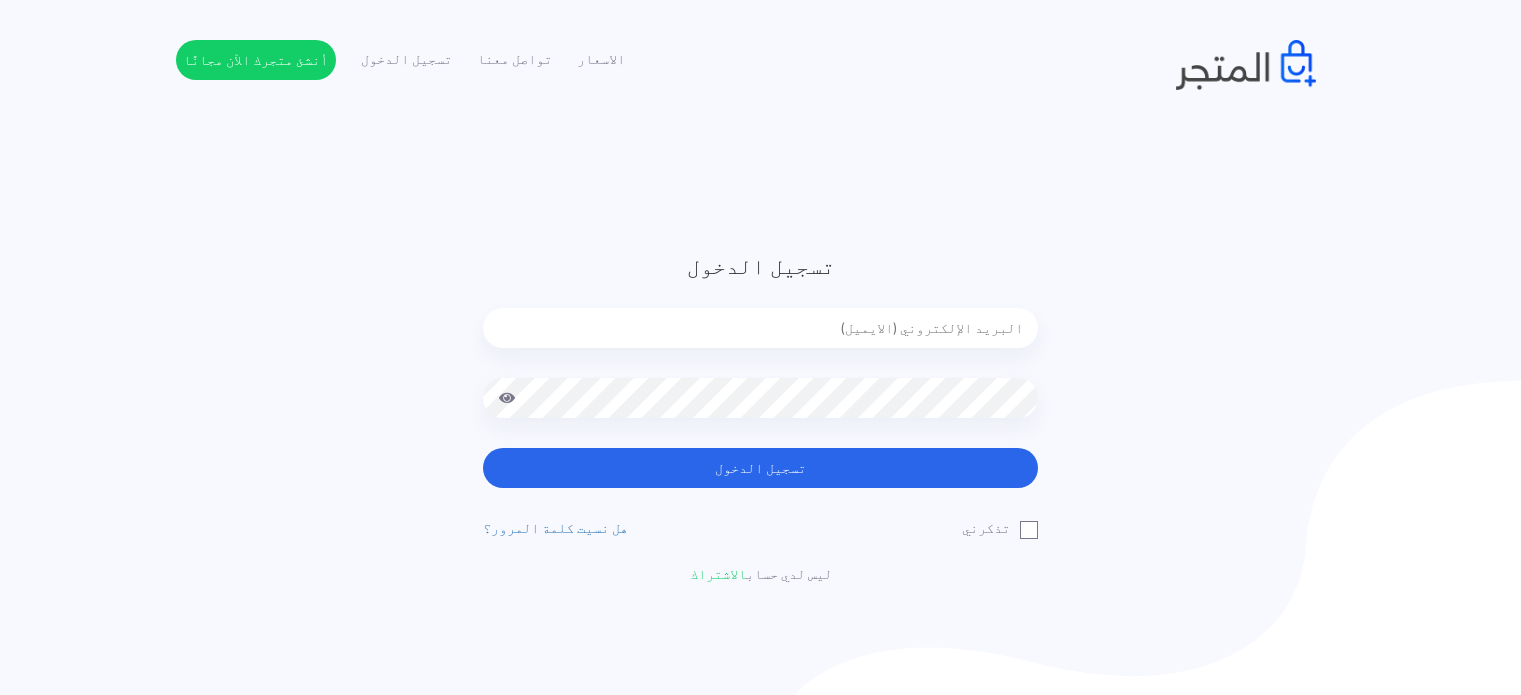 scroll, scrollTop: 0, scrollLeft: 0, axis: both 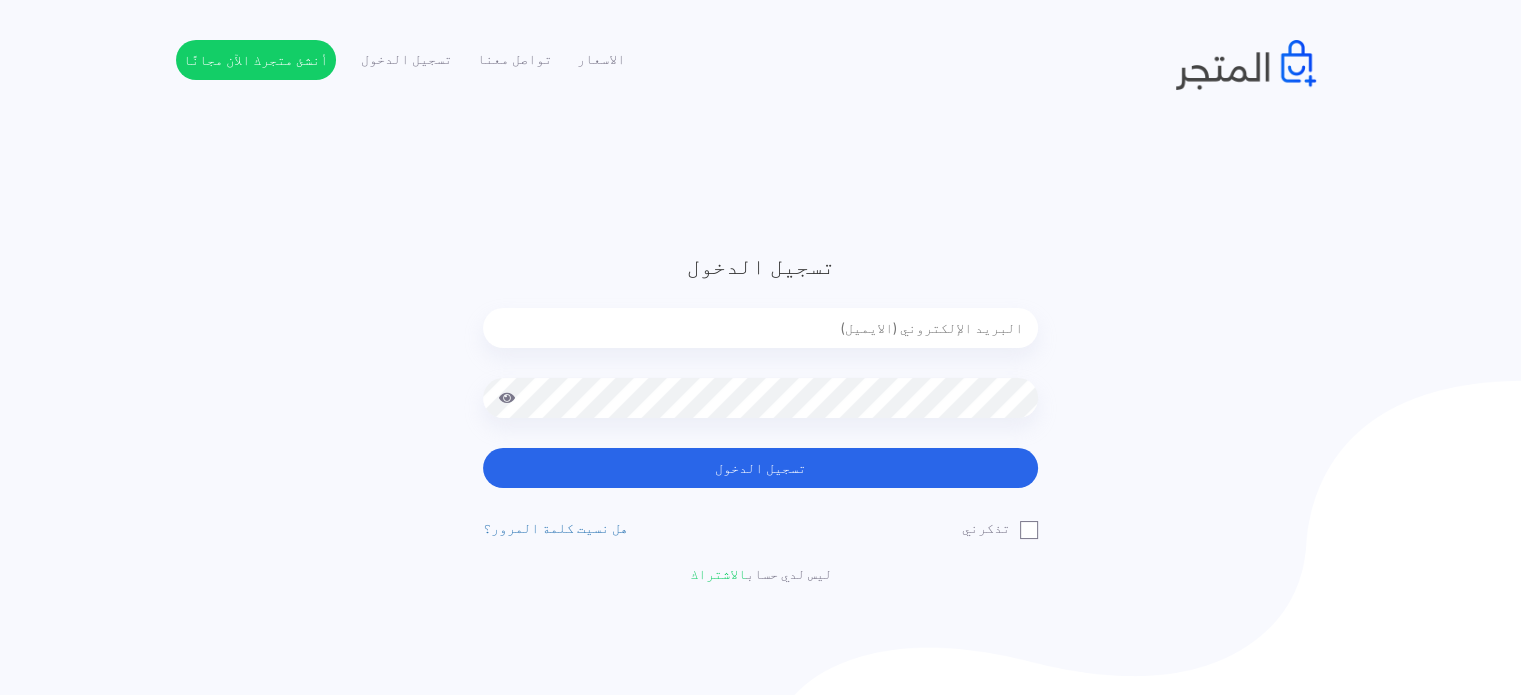 click at bounding box center [760, 328] 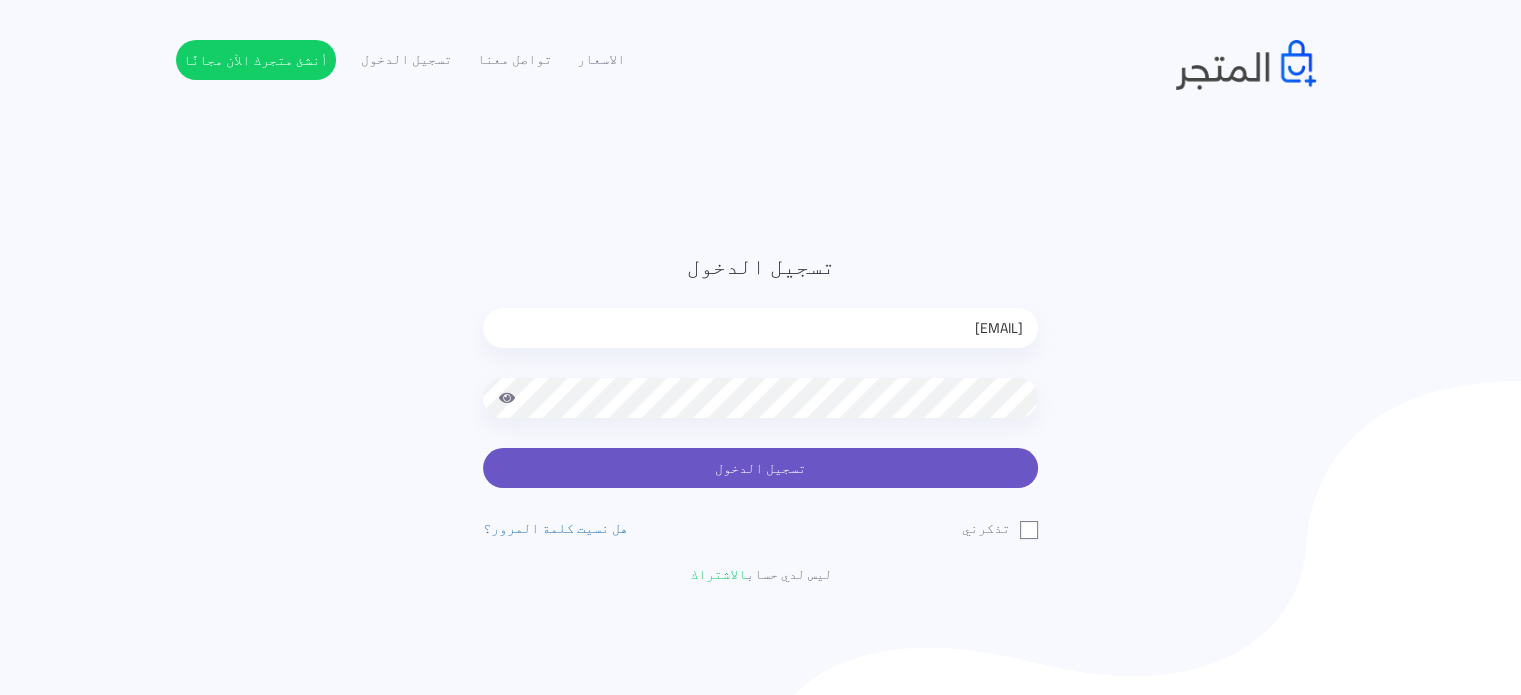click on "تسجيل الدخول" at bounding box center [760, 468] 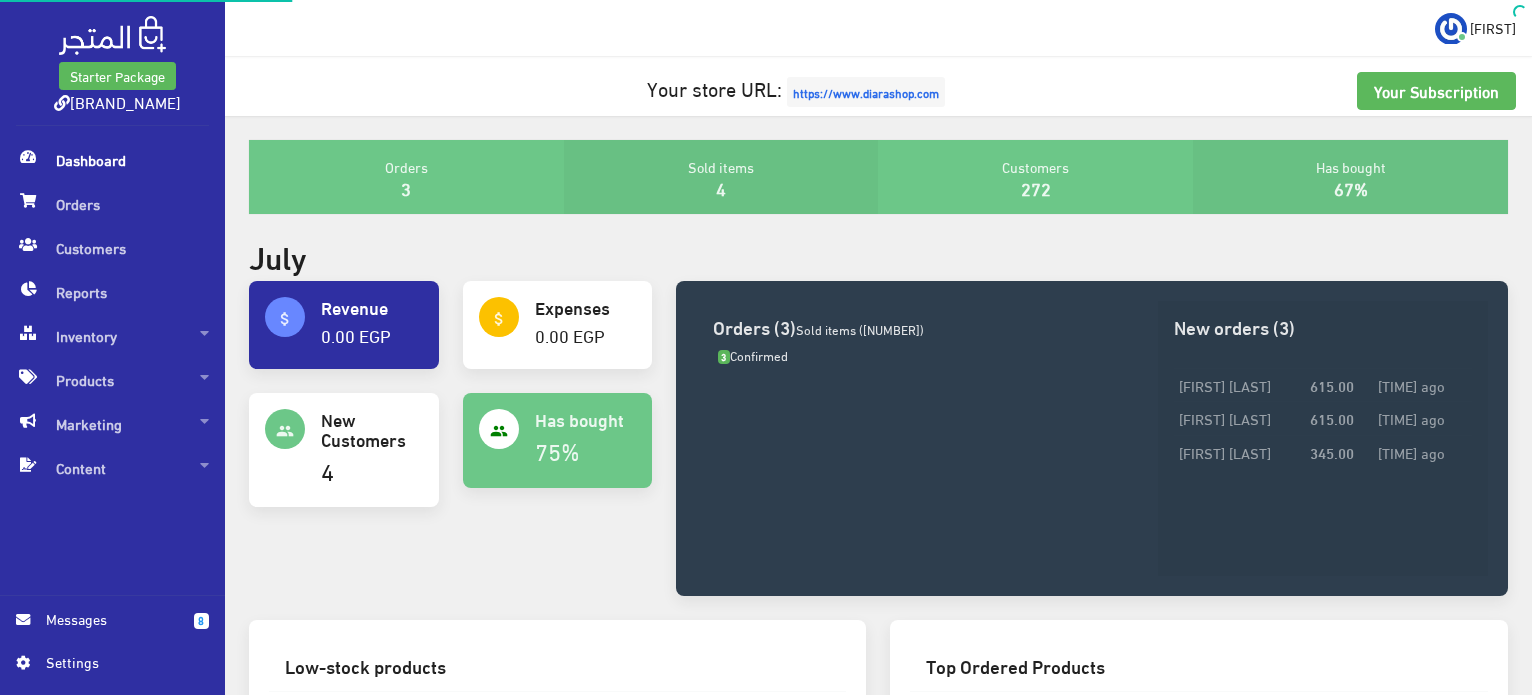 scroll, scrollTop: 0, scrollLeft: 0, axis: both 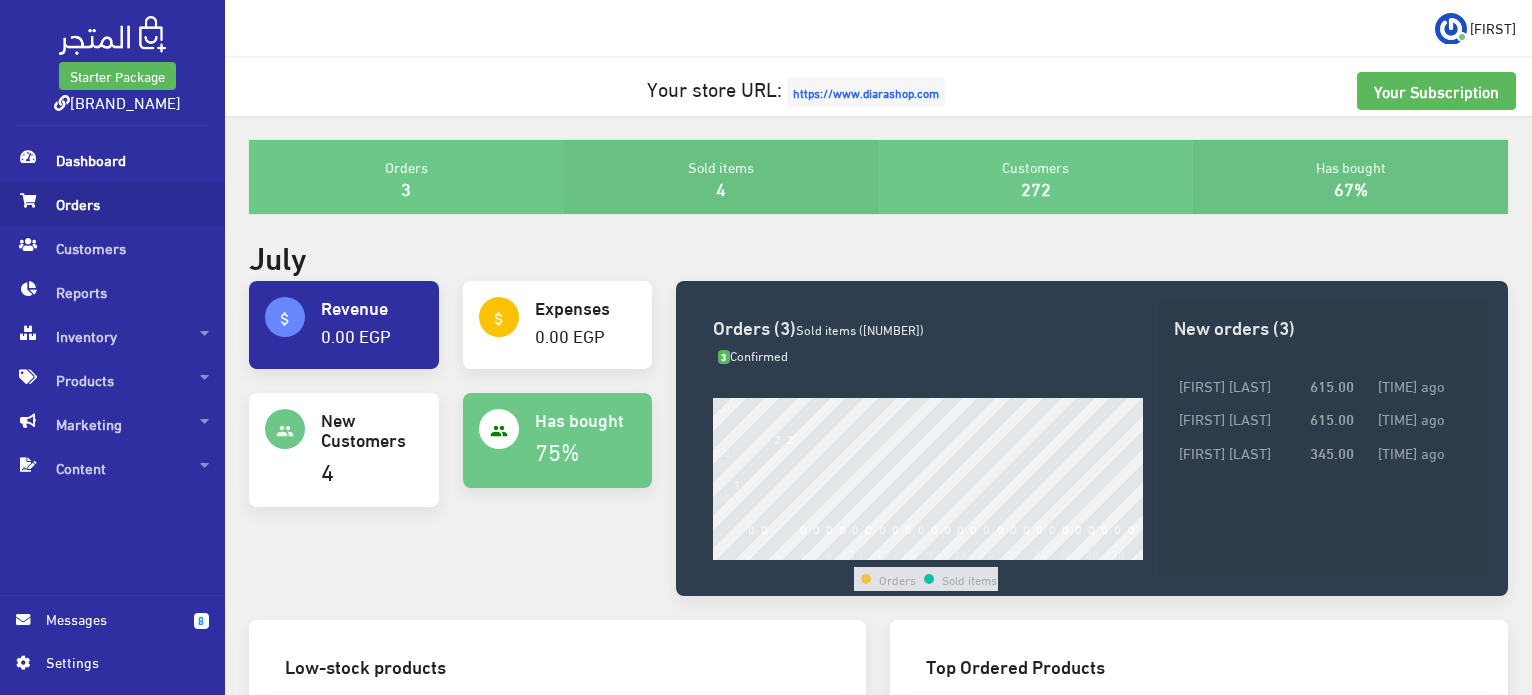 click on "Orders" at bounding box center [112, 204] 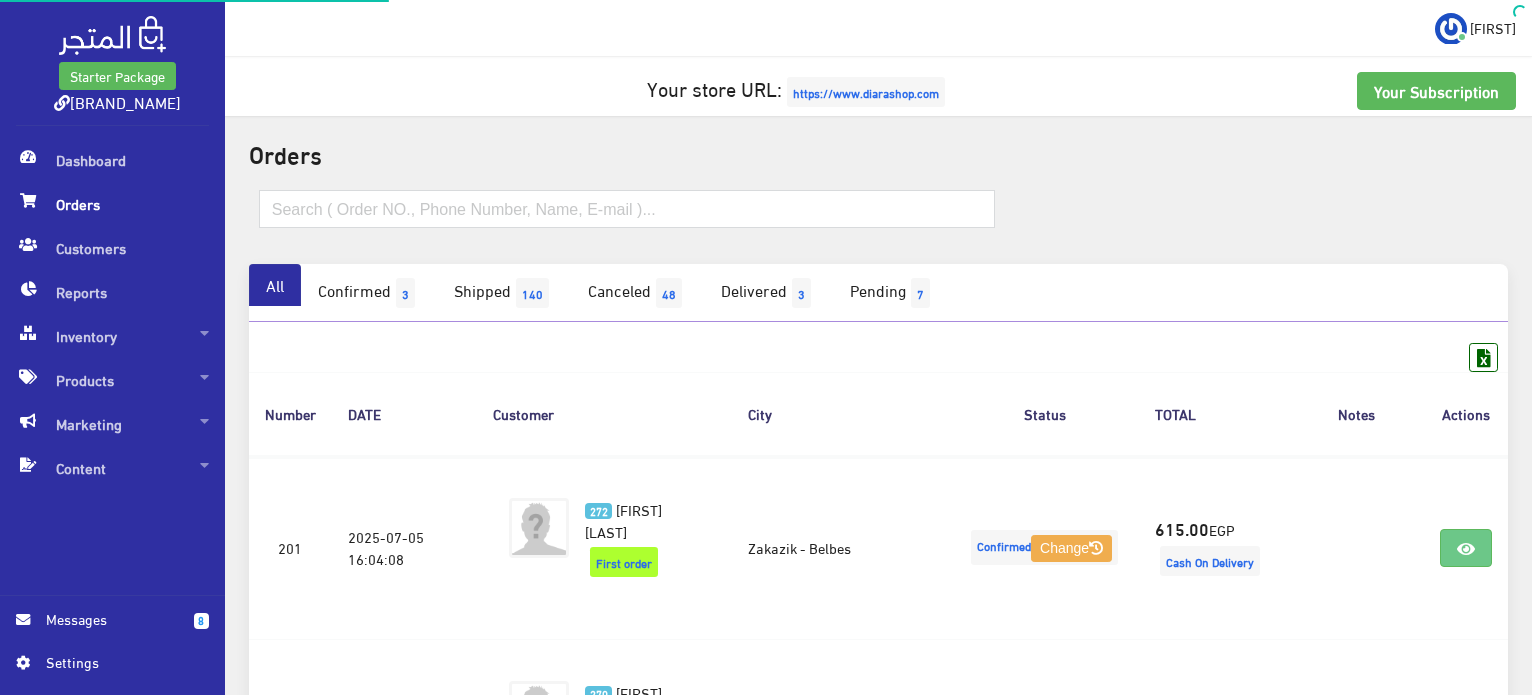 click on "Orders" at bounding box center (112, 204) 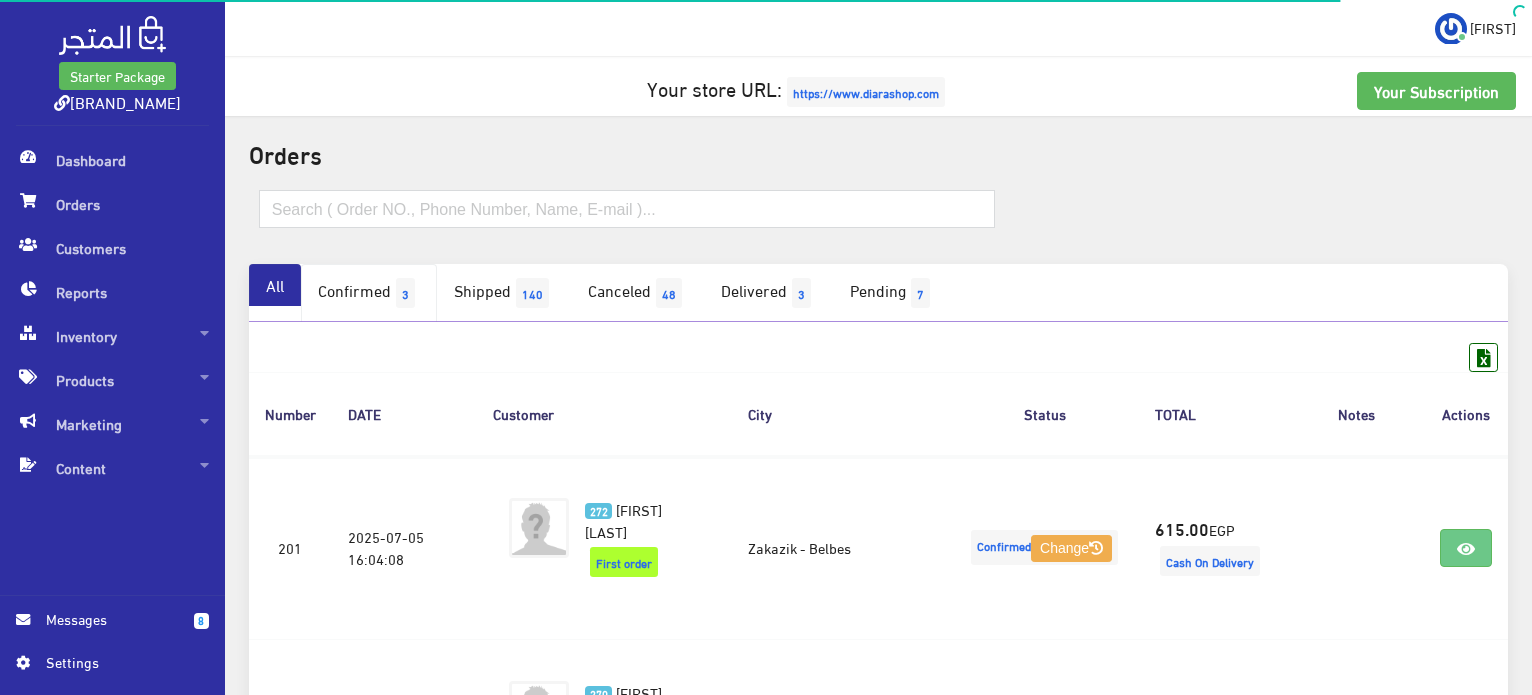click on "[STATUS]
[NUMBER]" at bounding box center [369, 293] 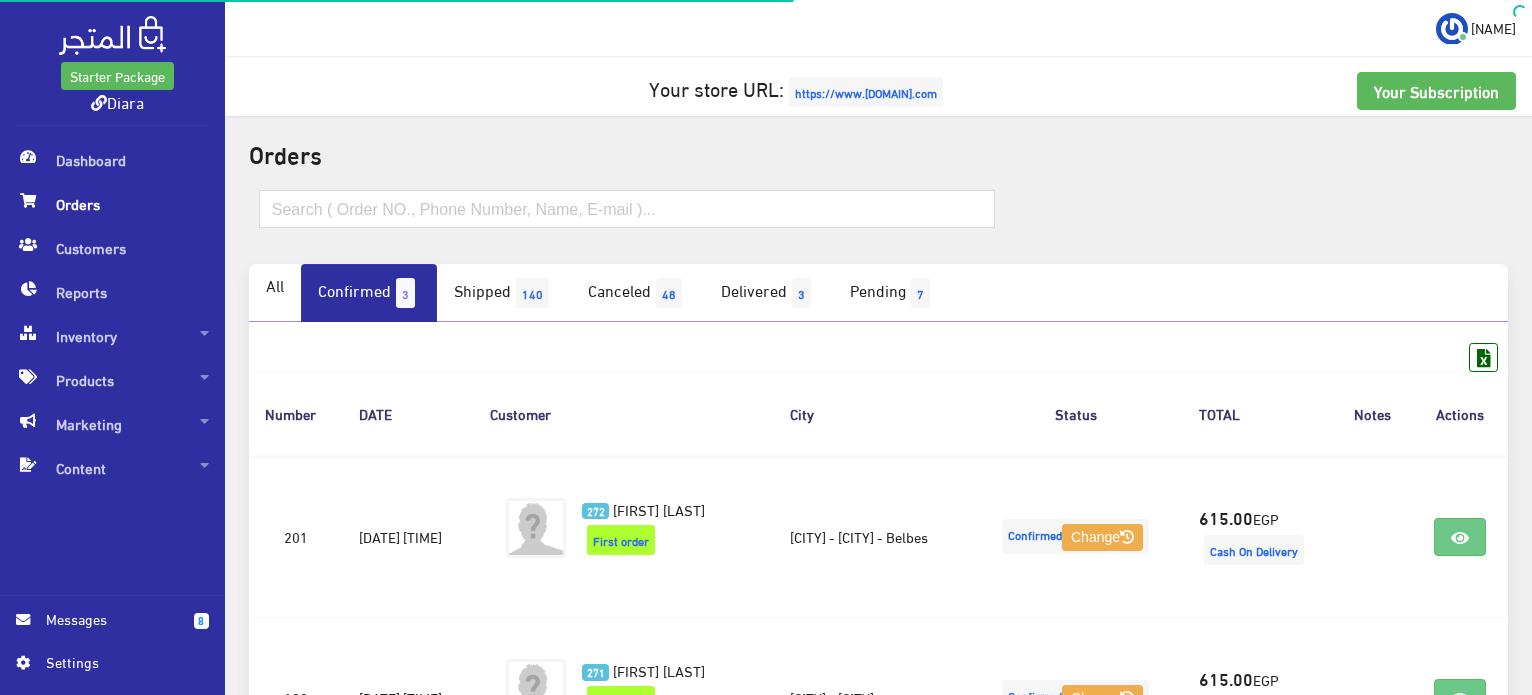 scroll, scrollTop: 0, scrollLeft: 0, axis: both 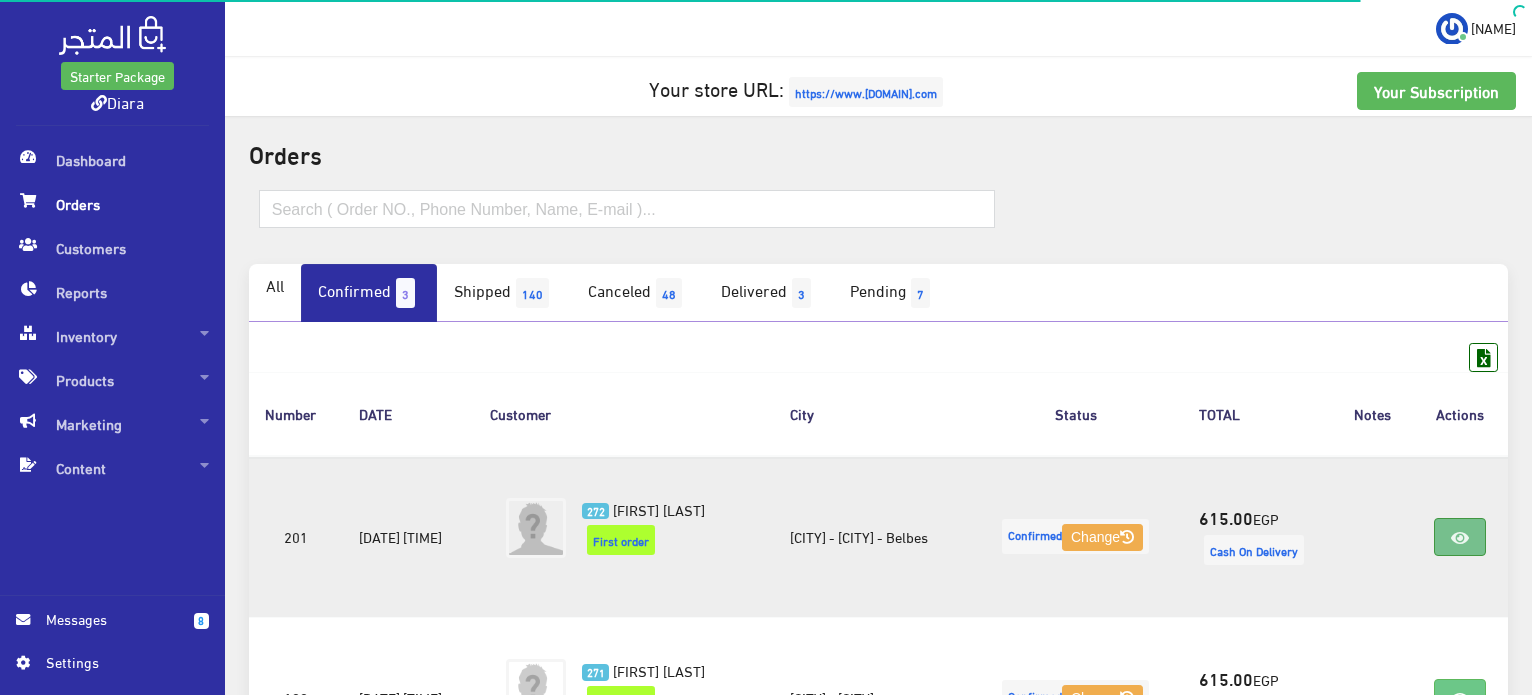 click at bounding box center (1460, 538) 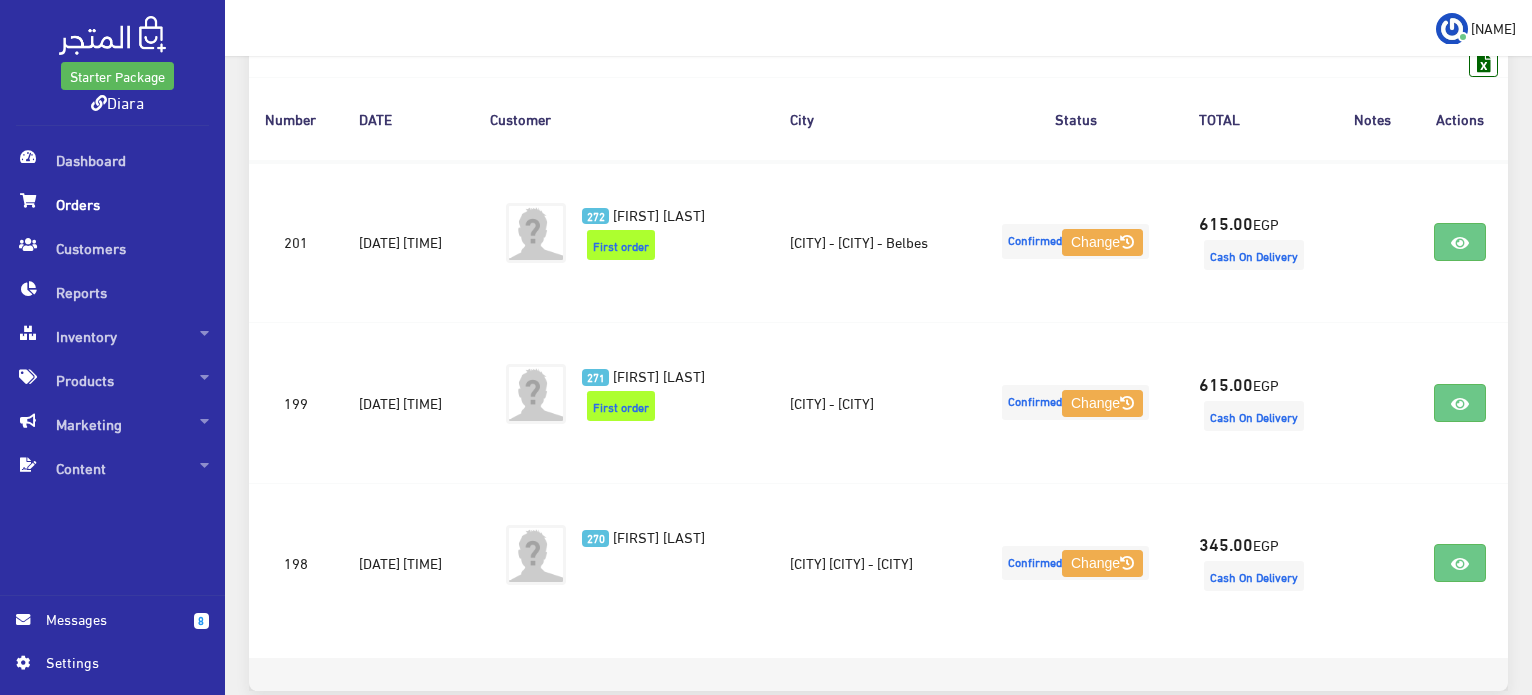 scroll, scrollTop: 332, scrollLeft: 0, axis: vertical 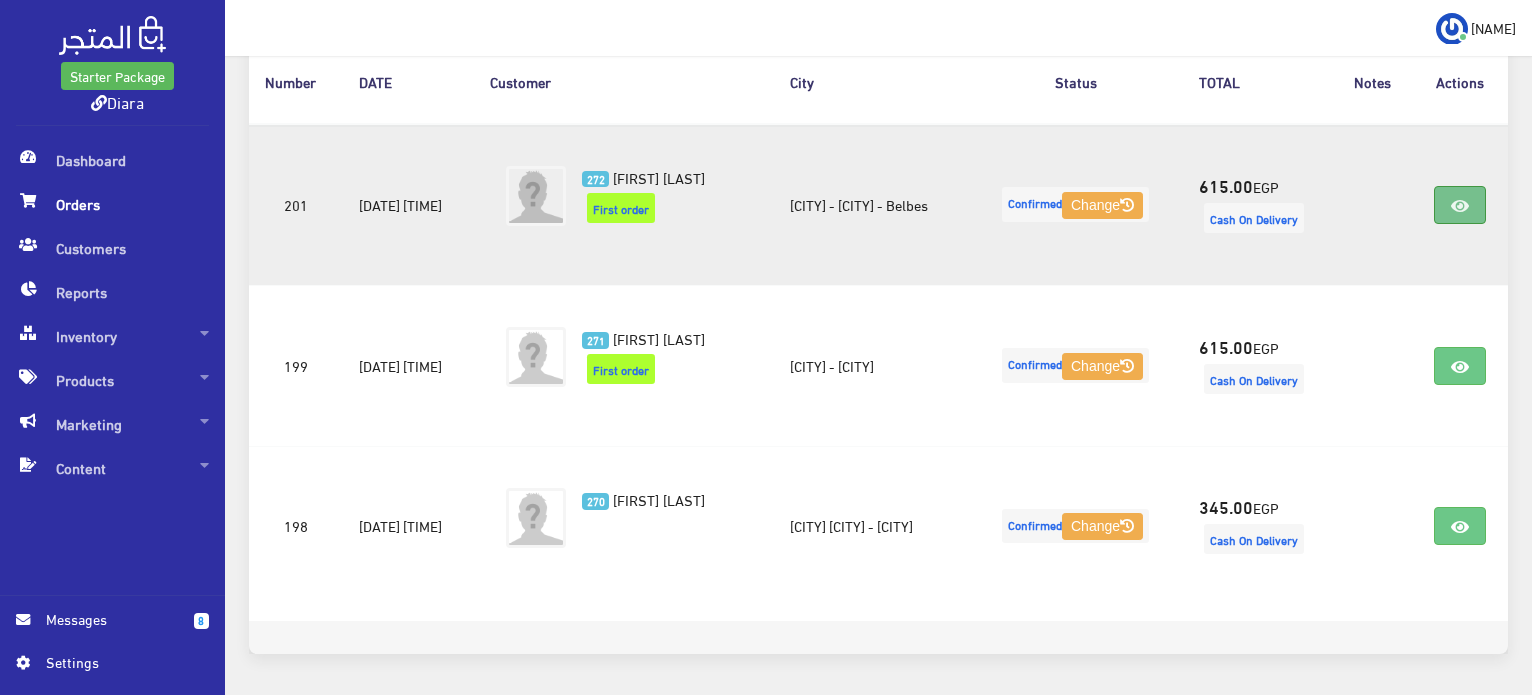 click at bounding box center (1460, 205) 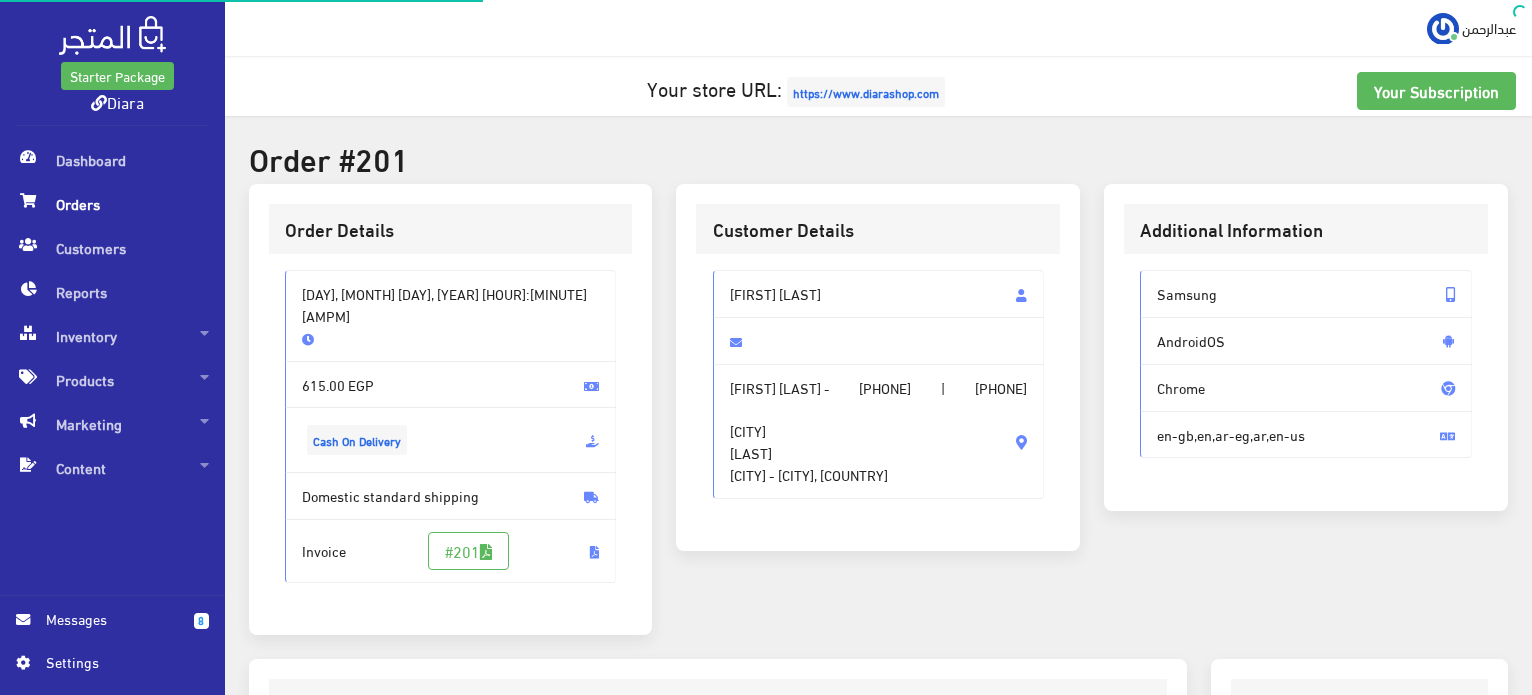 scroll, scrollTop: 0, scrollLeft: 0, axis: both 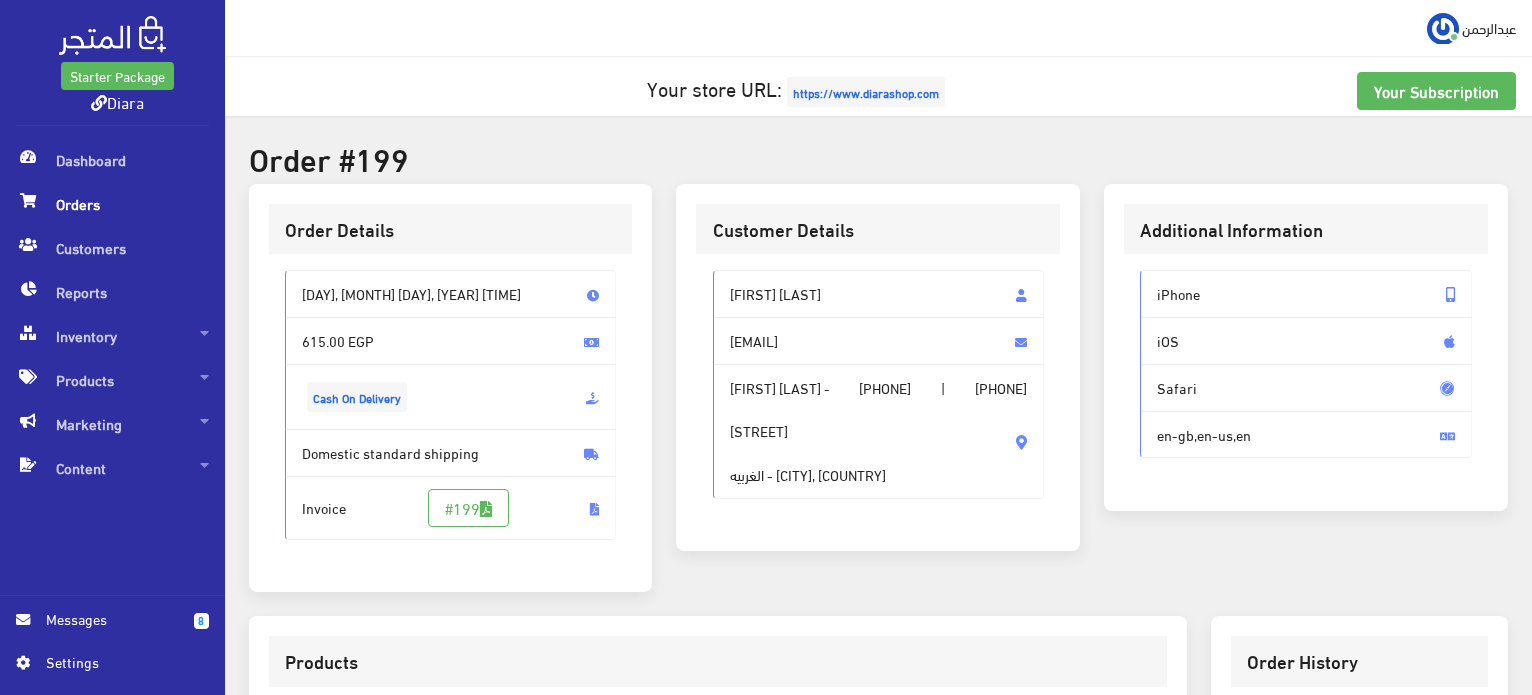 drag, startPoint x: 833, startPoint y: 303, endPoint x: 735, endPoint y: 463, distance: 187.62729 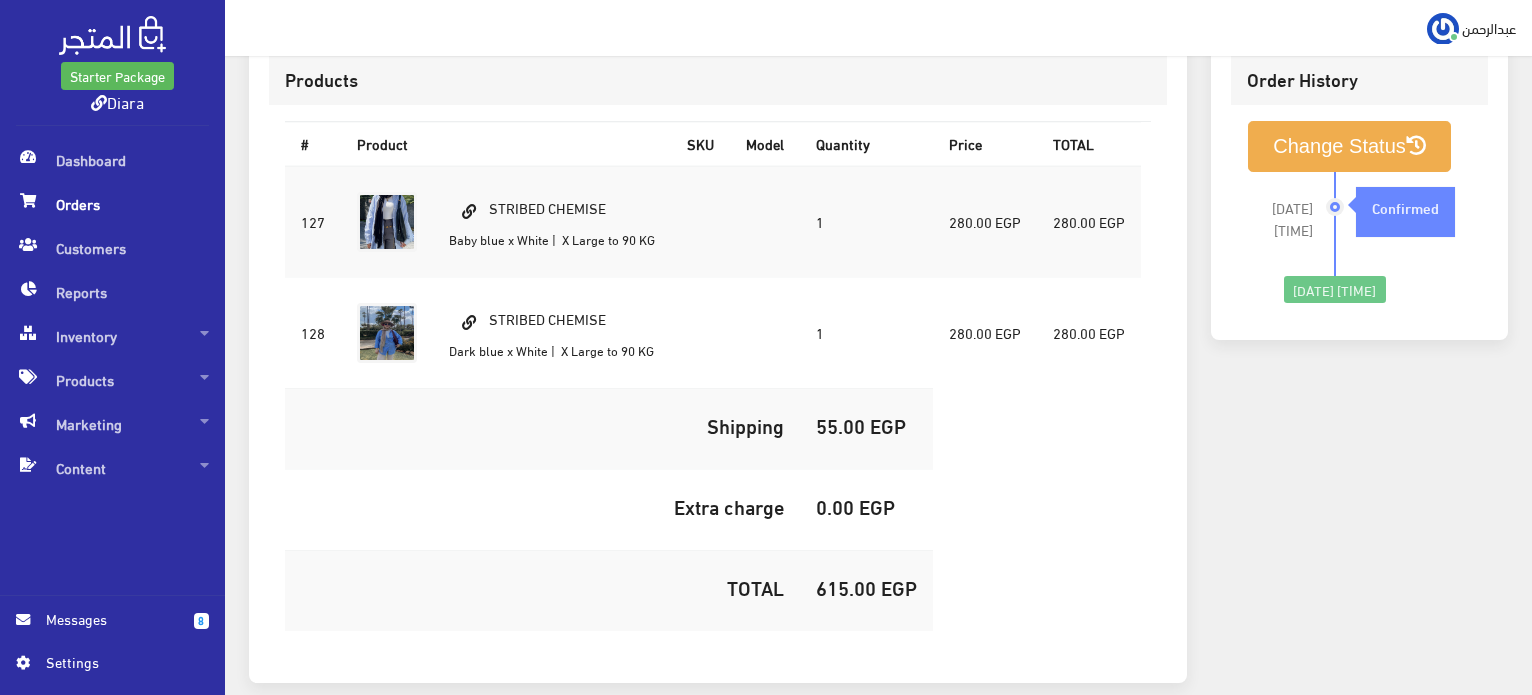 scroll, scrollTop: 677, scrollLeft: 0, axis: vertical 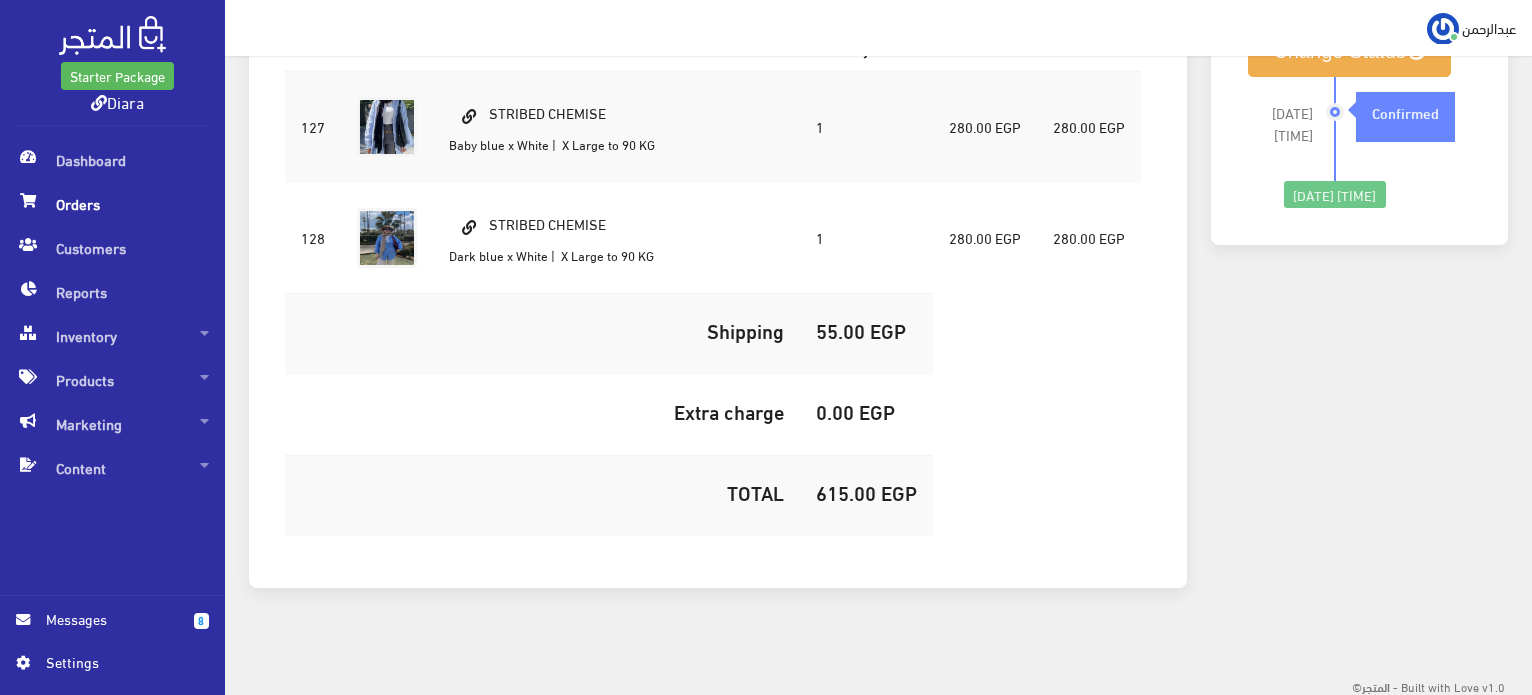 click on "615.00 EGP" at bounding box center [387, 127] 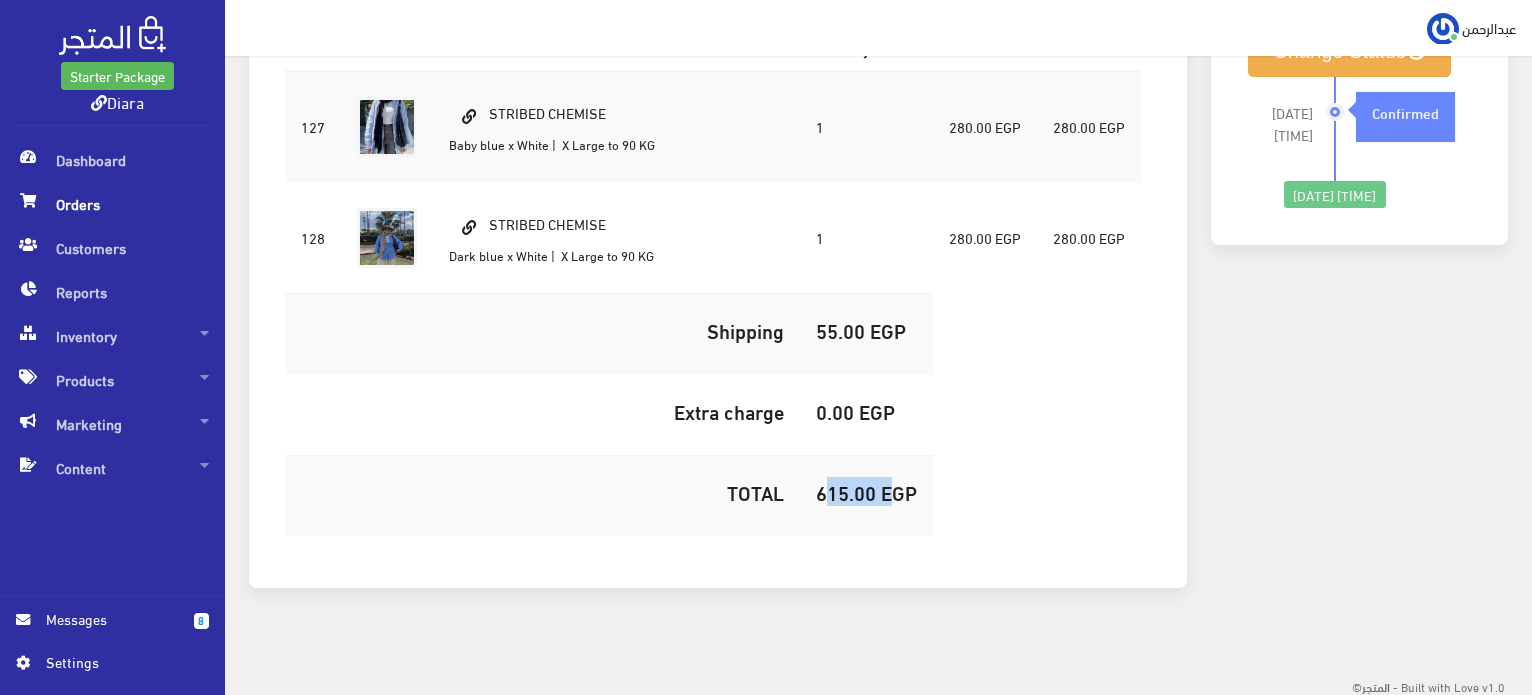 click on "615.00 EGP" at bounding box center (387, 127) 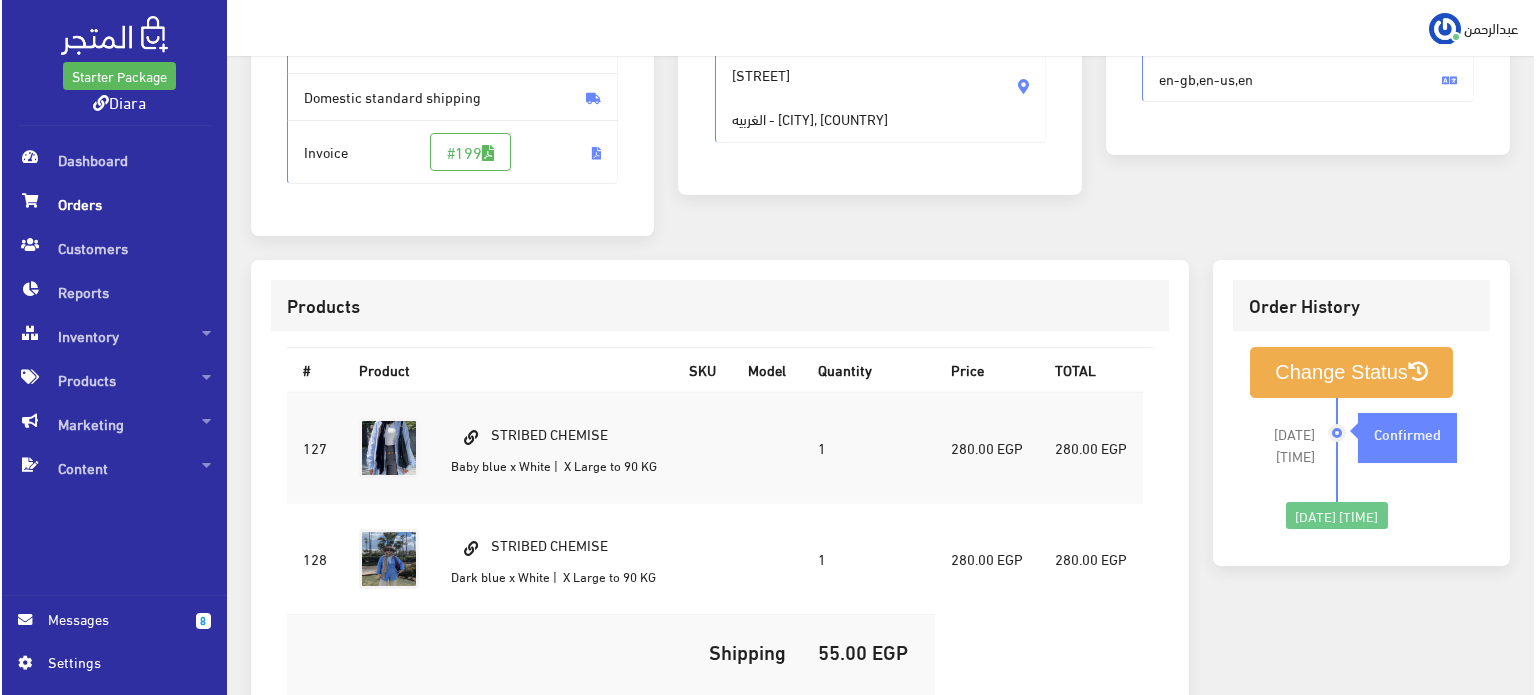 scroll, scrollTop: 400, scrollLeft: 0, axis: vertical 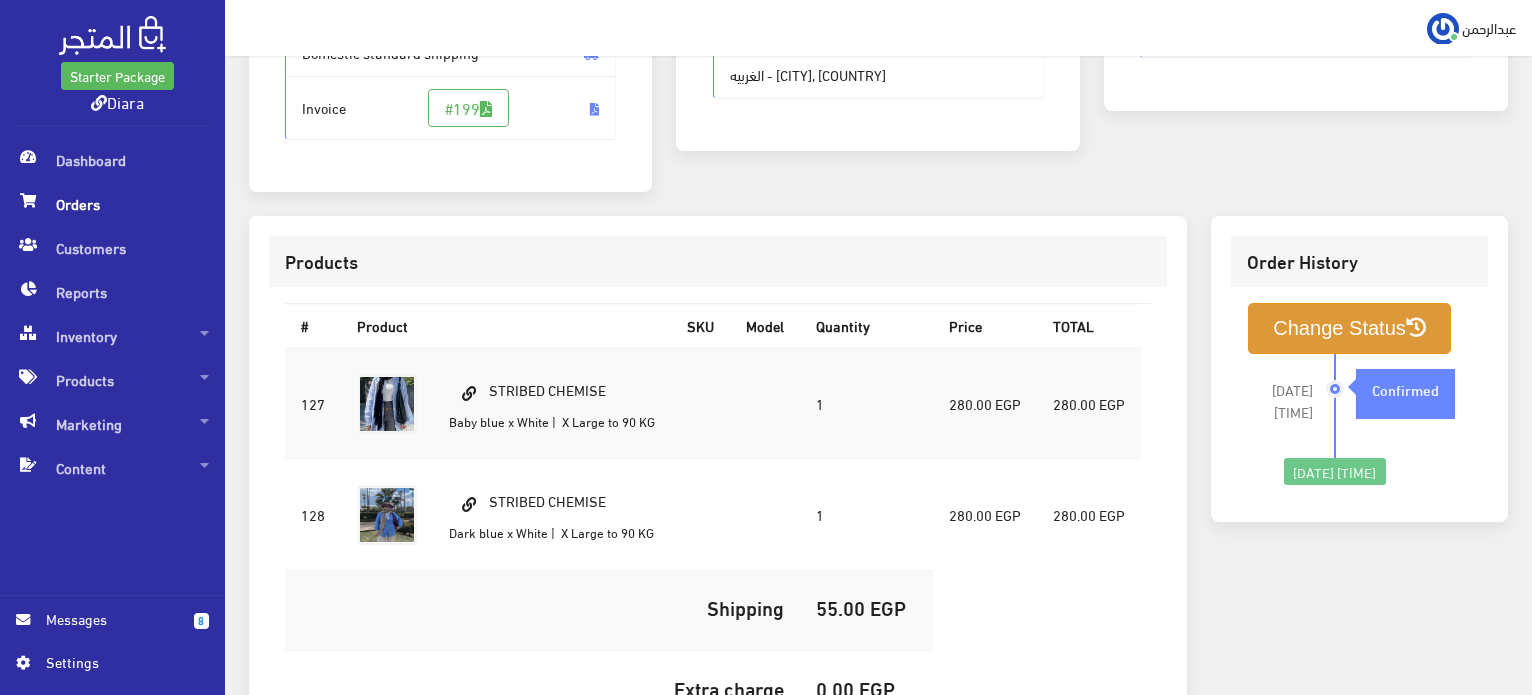 click on "Change Status" at bounding box center (1349, 328) 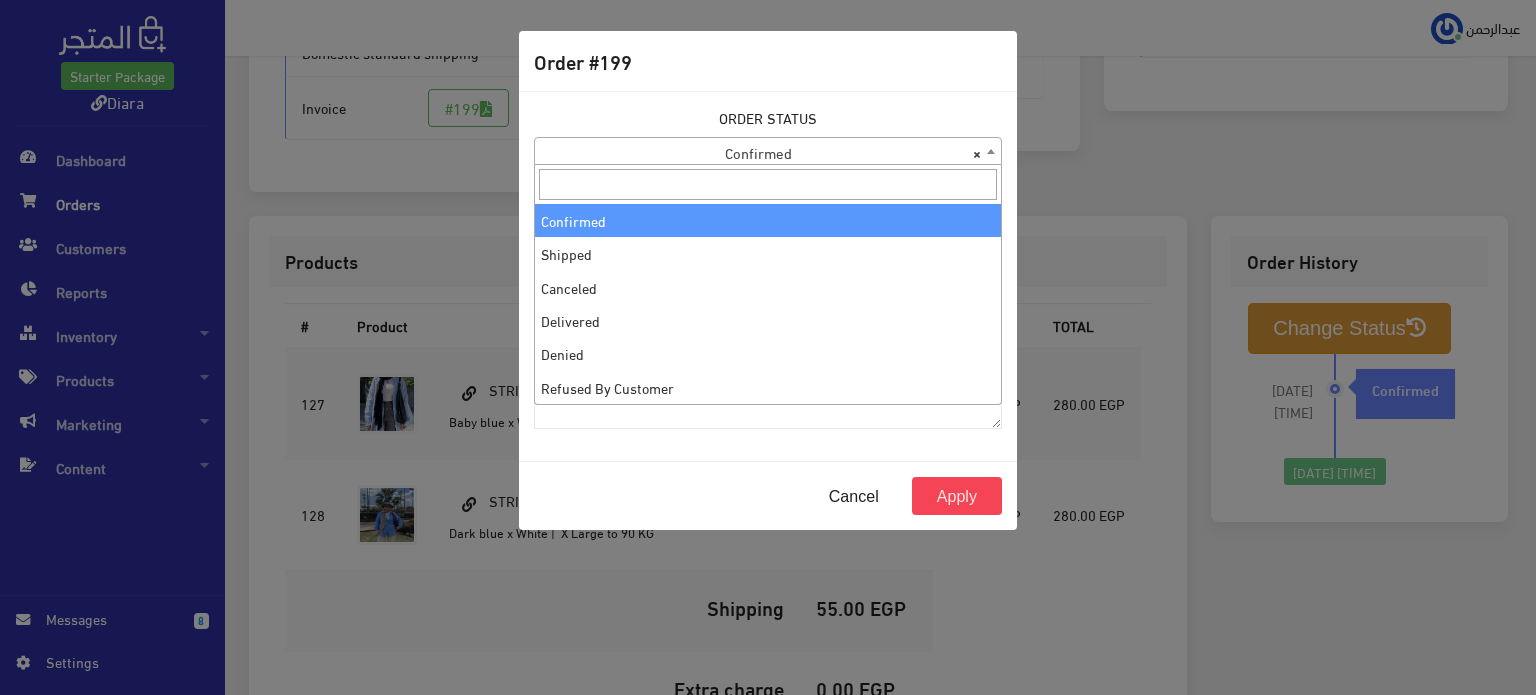 click on "× Confirmed" at bounding box center [768, 152] 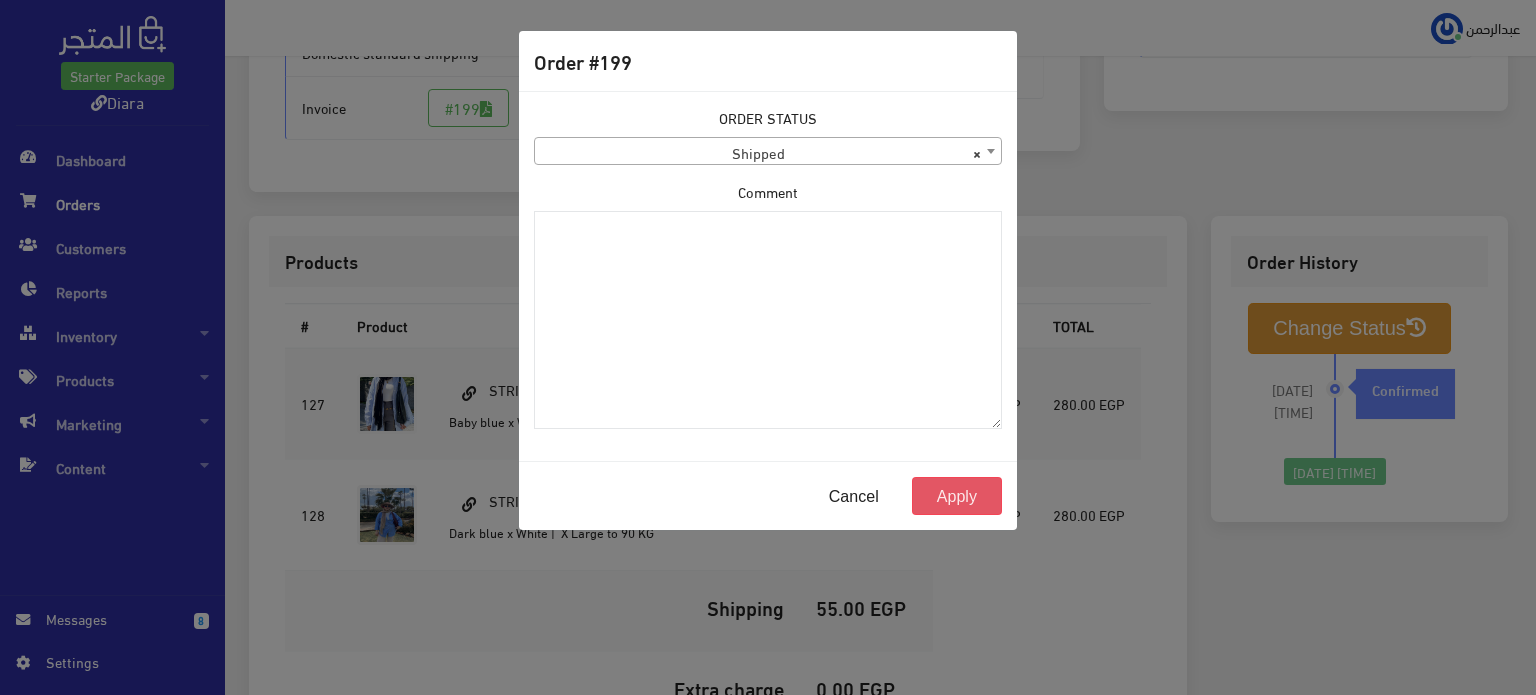 click on "Apply" at bounding box center [957, 496] 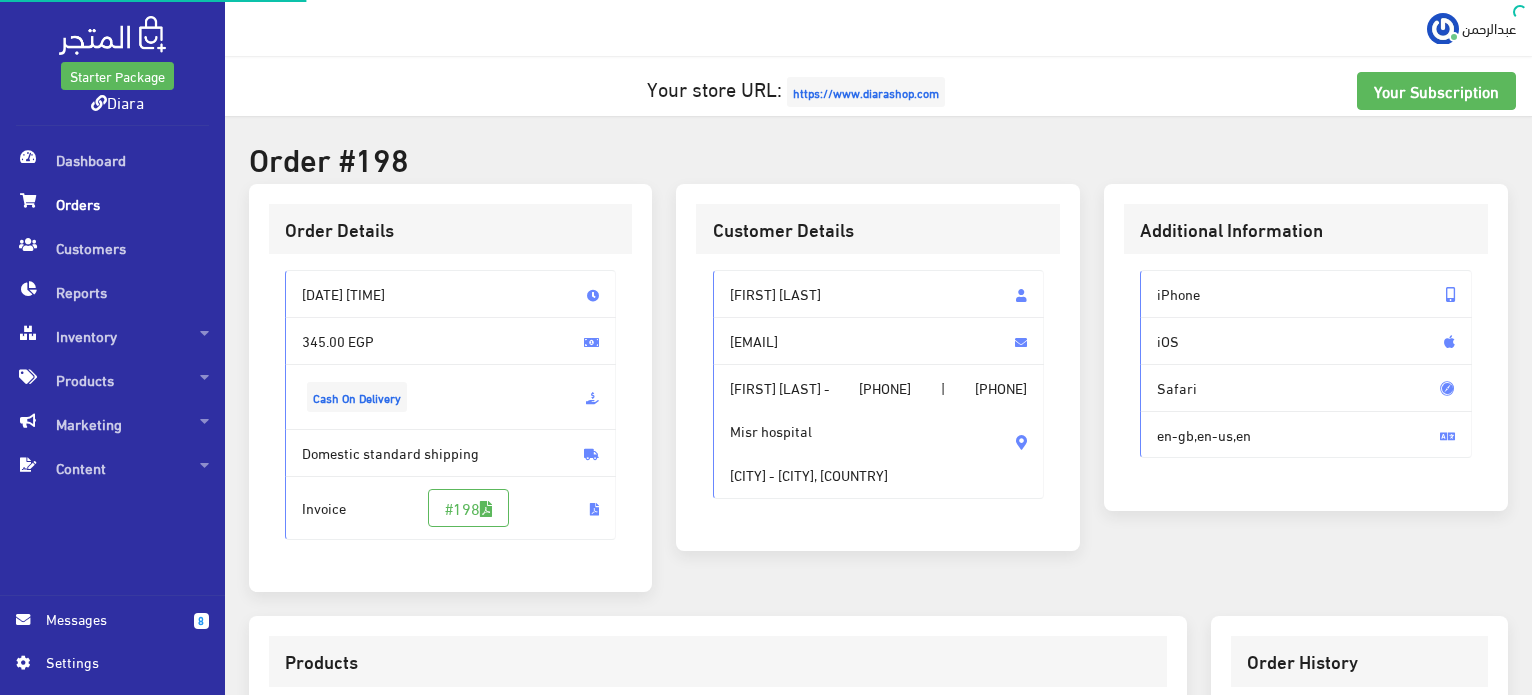scroll, scrollTop: 0, scrollLeft: 0, axis: both 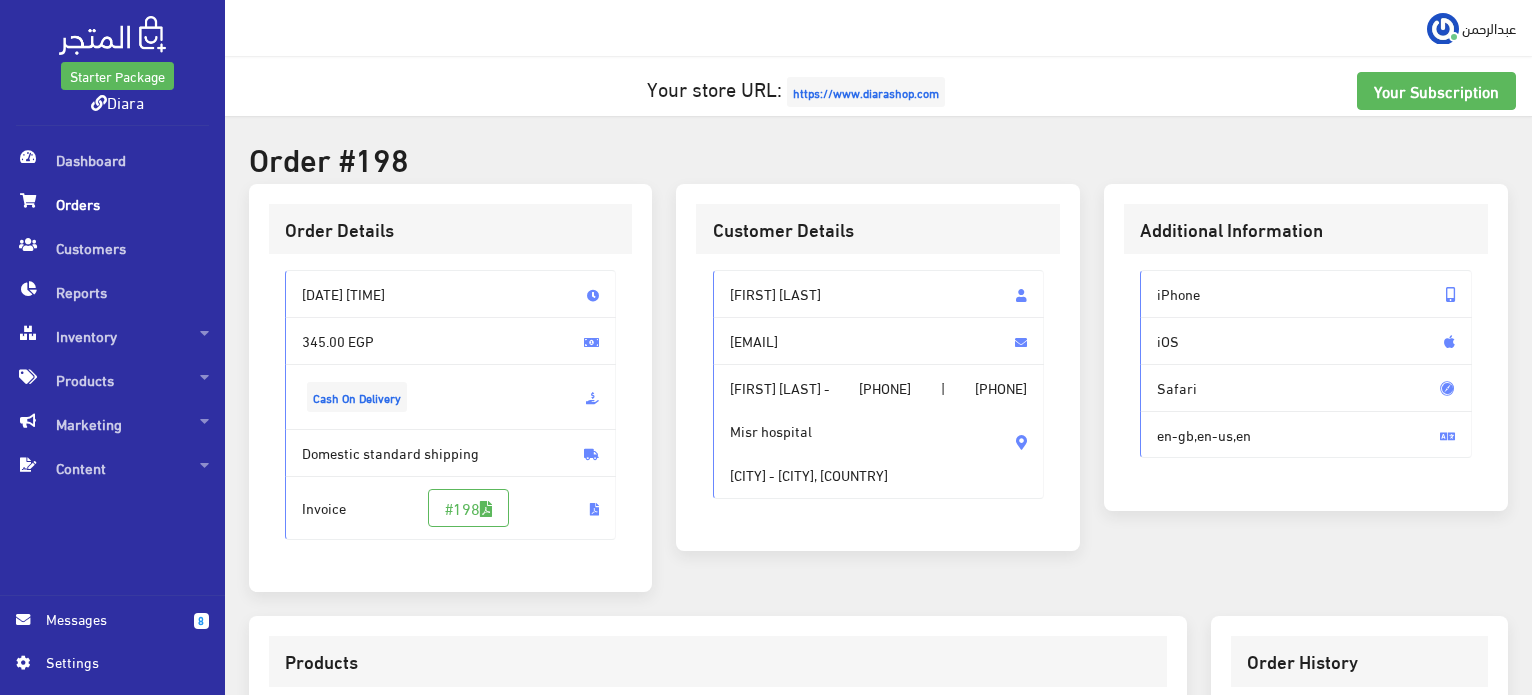 drag, startPoint x: 699, startPoint y: 266, endPoint x: 716, endPoint y: 269, distance: 17.262676 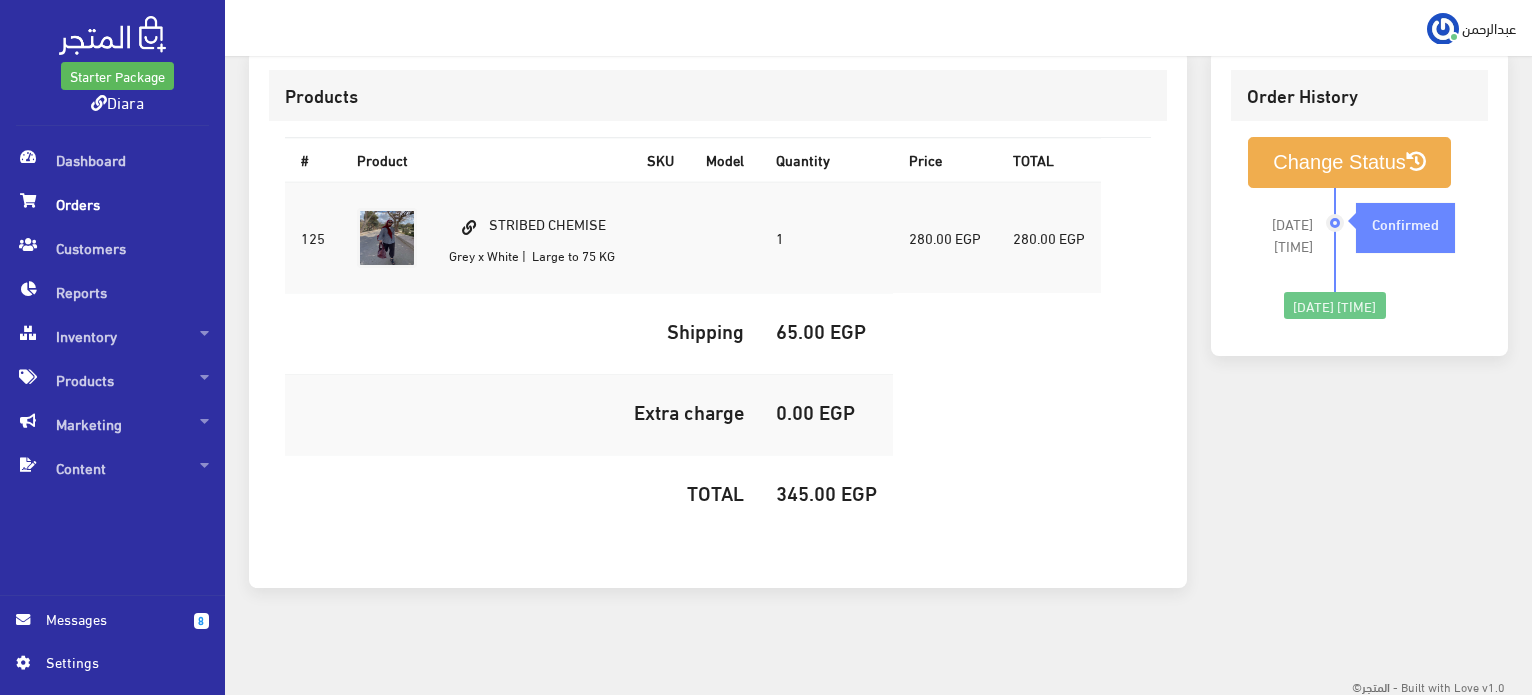 click on "345.00 EGP" at bounding box center [522, 330] 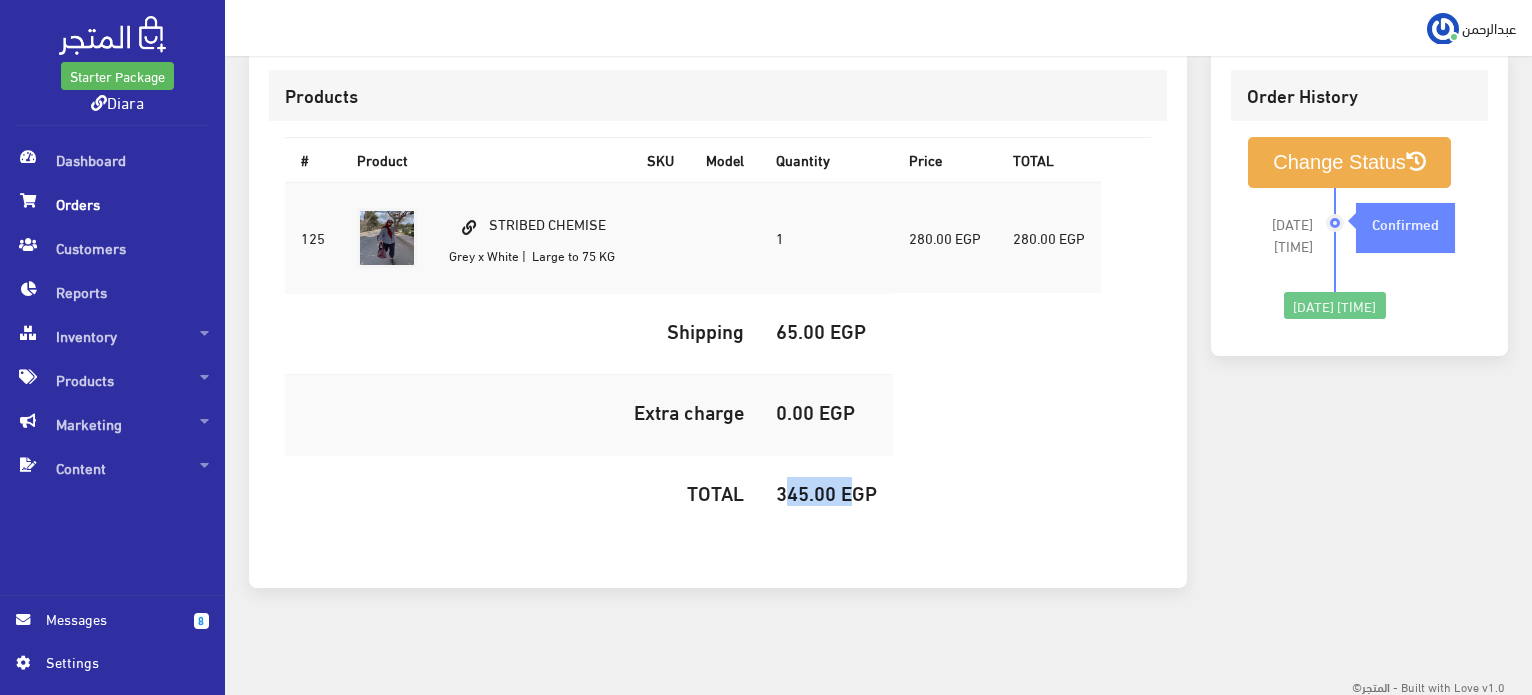 click on "345.00 EGP" at bounding box center (522, 330) 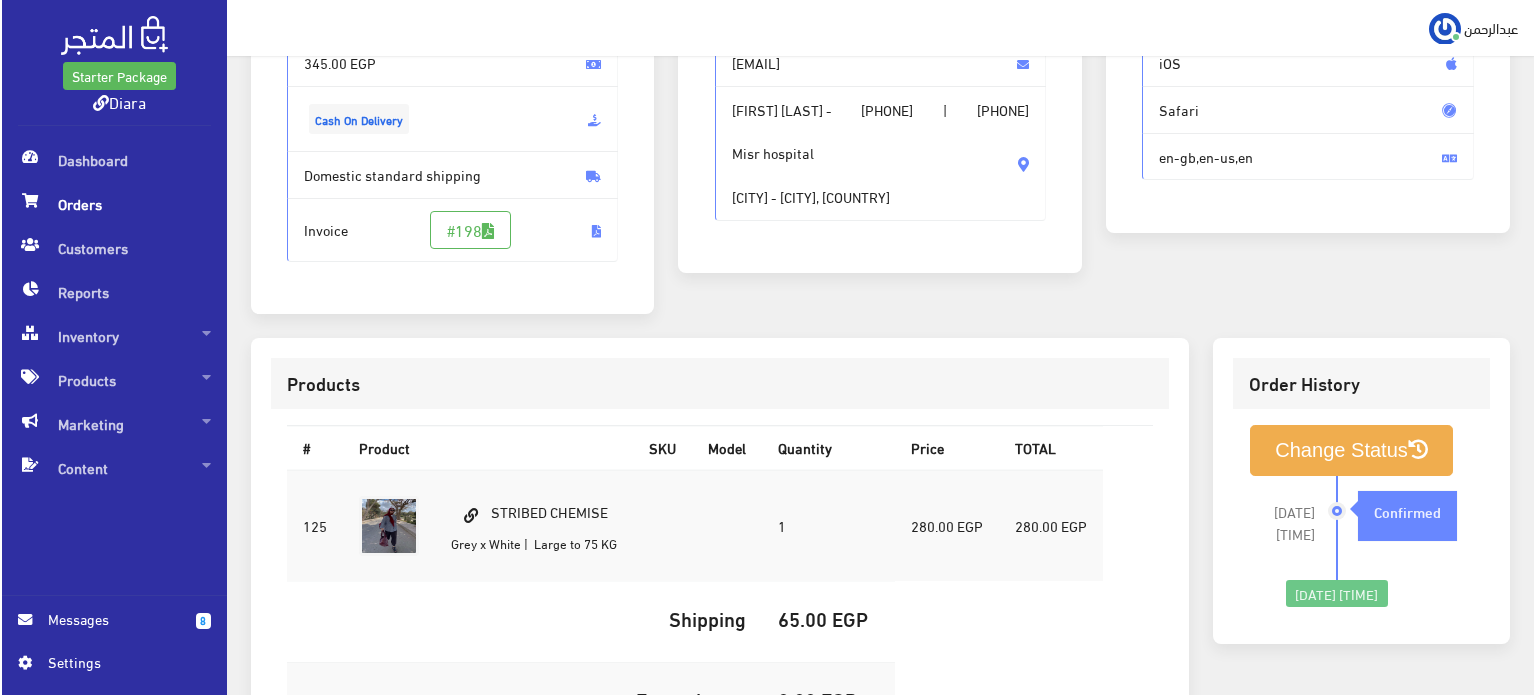 scroll, scrollTop: 300, scrollLeft: 0, axis: vertical 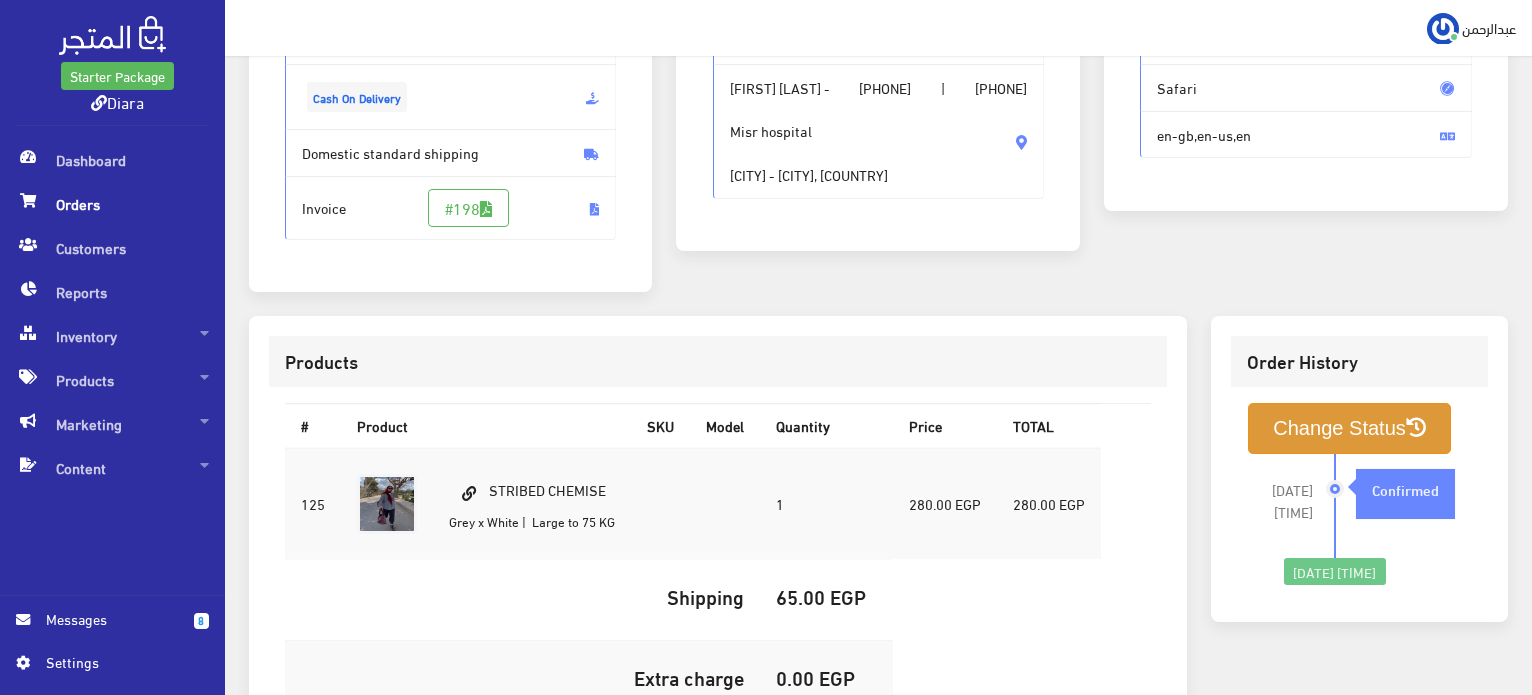 click on "Change Status" at bounding box center [1349, 428] 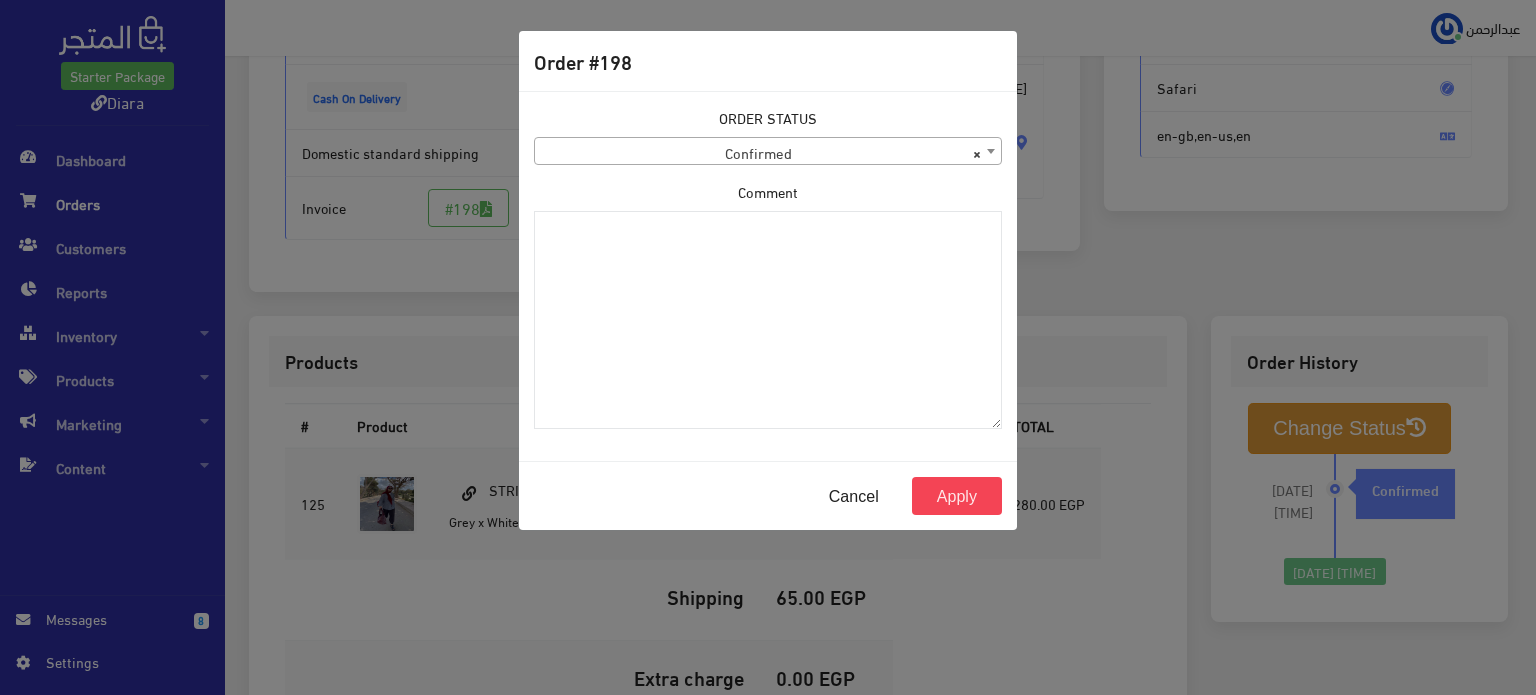 click on "× Confirmed" at bounding box center [768, 152] 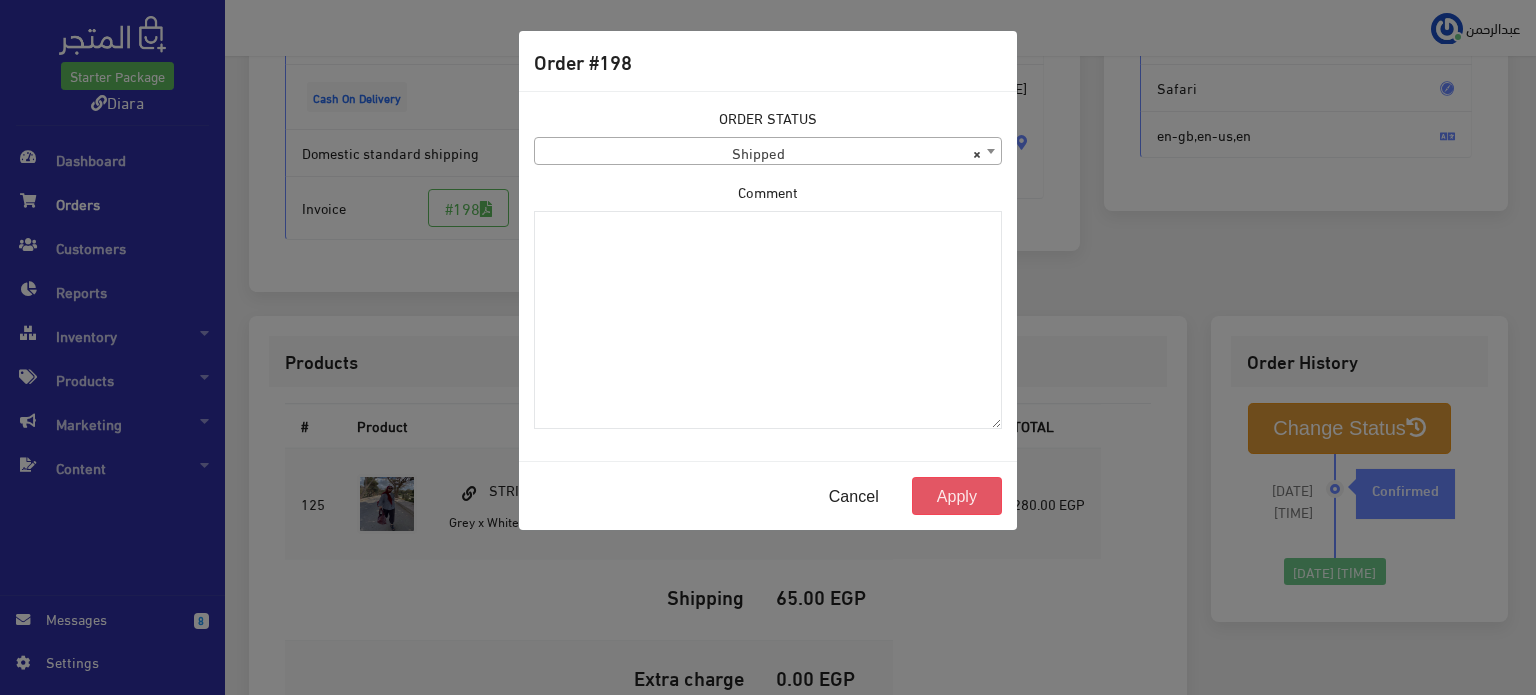 click on "Apply" at bounding box center [957, 496] 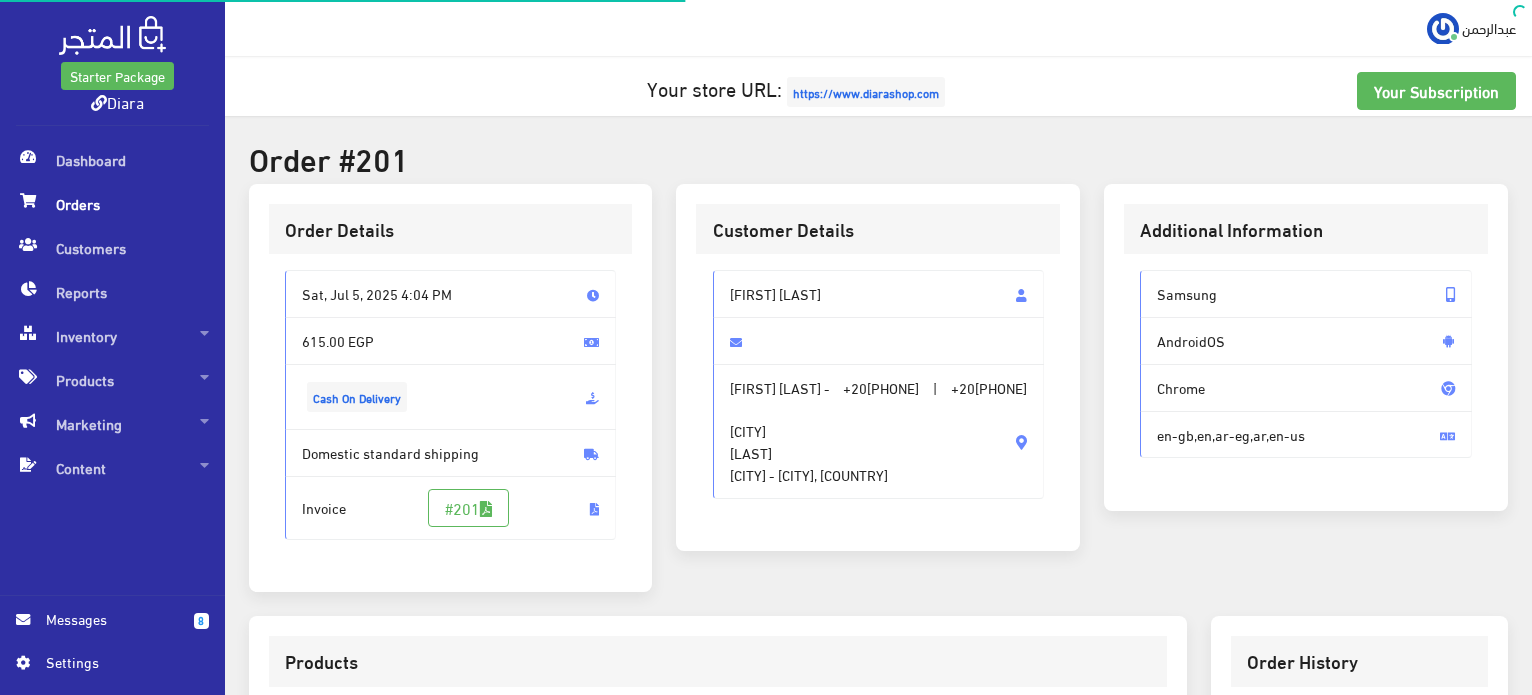 scroll, scrollTop: 0, scrollLeft: 0, axis: both 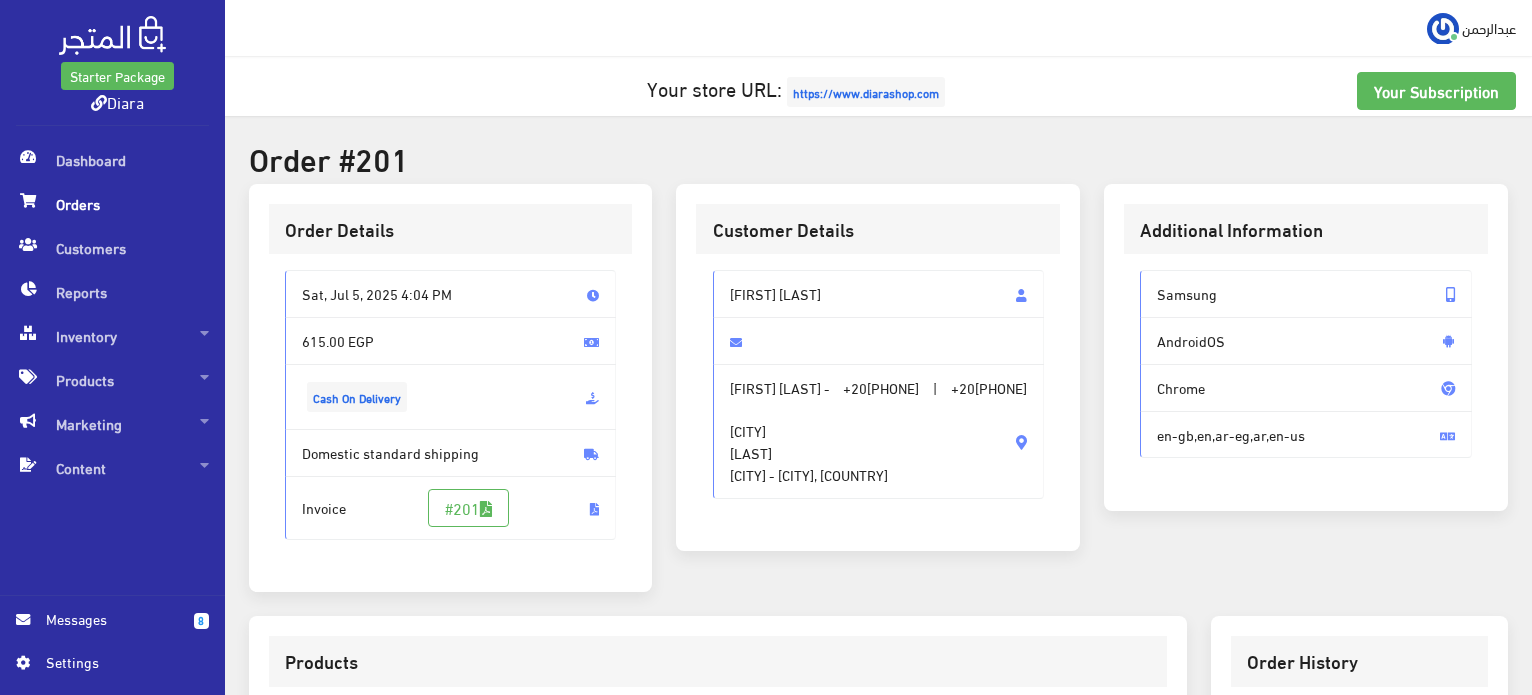 drag, startPoint x: 835, startPoint y: 285, endPoint x: 743, endPoint y: 513, distance: 245.86176 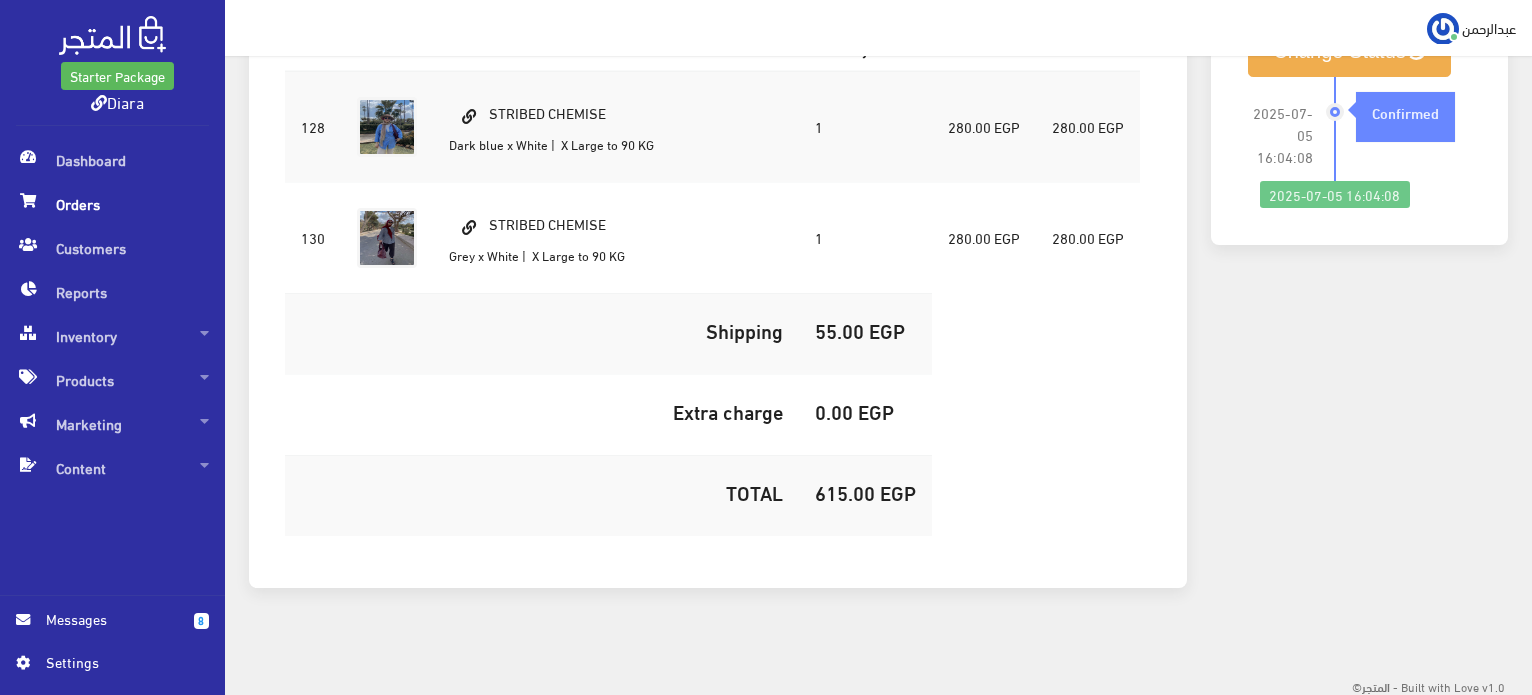 click on "615.00 EGP" at bounding box center [387, 127] 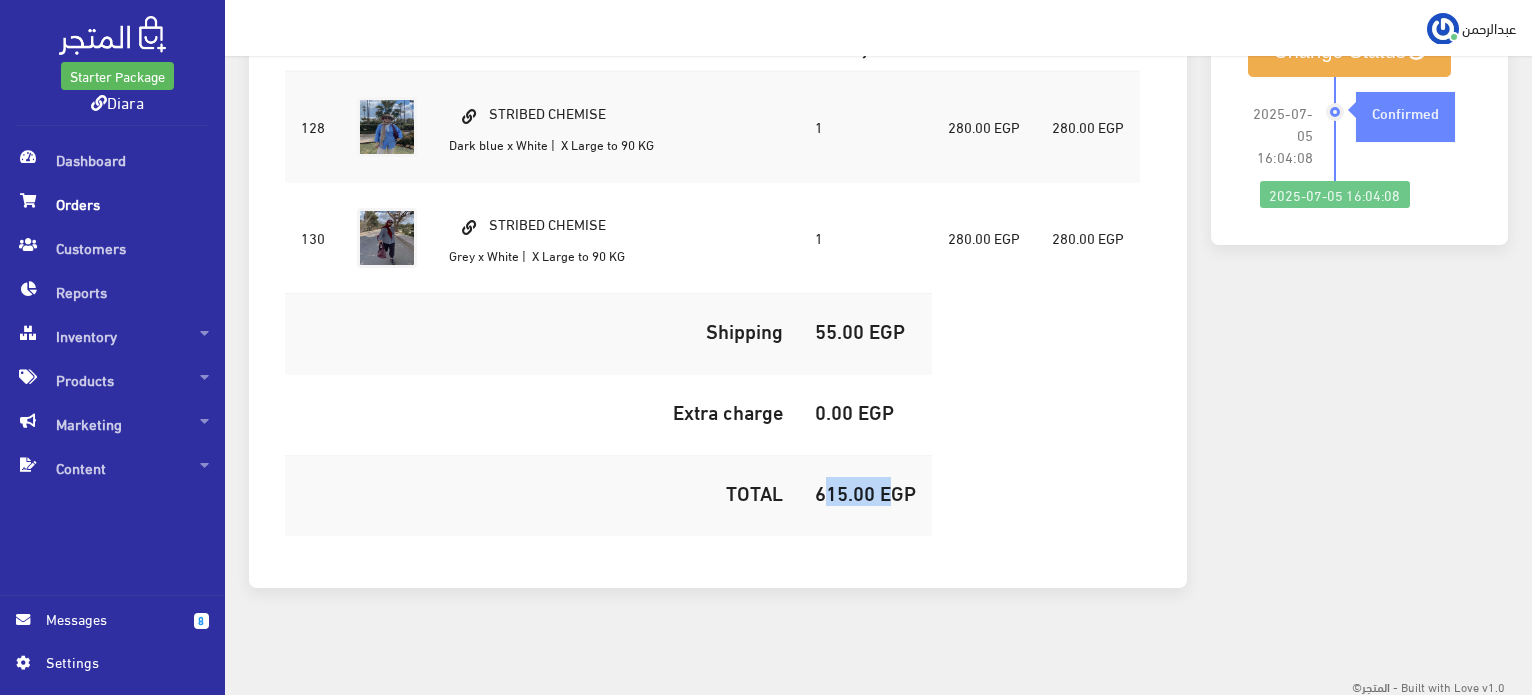 click on "615.00 EGP" at bounding box center (387, 127) 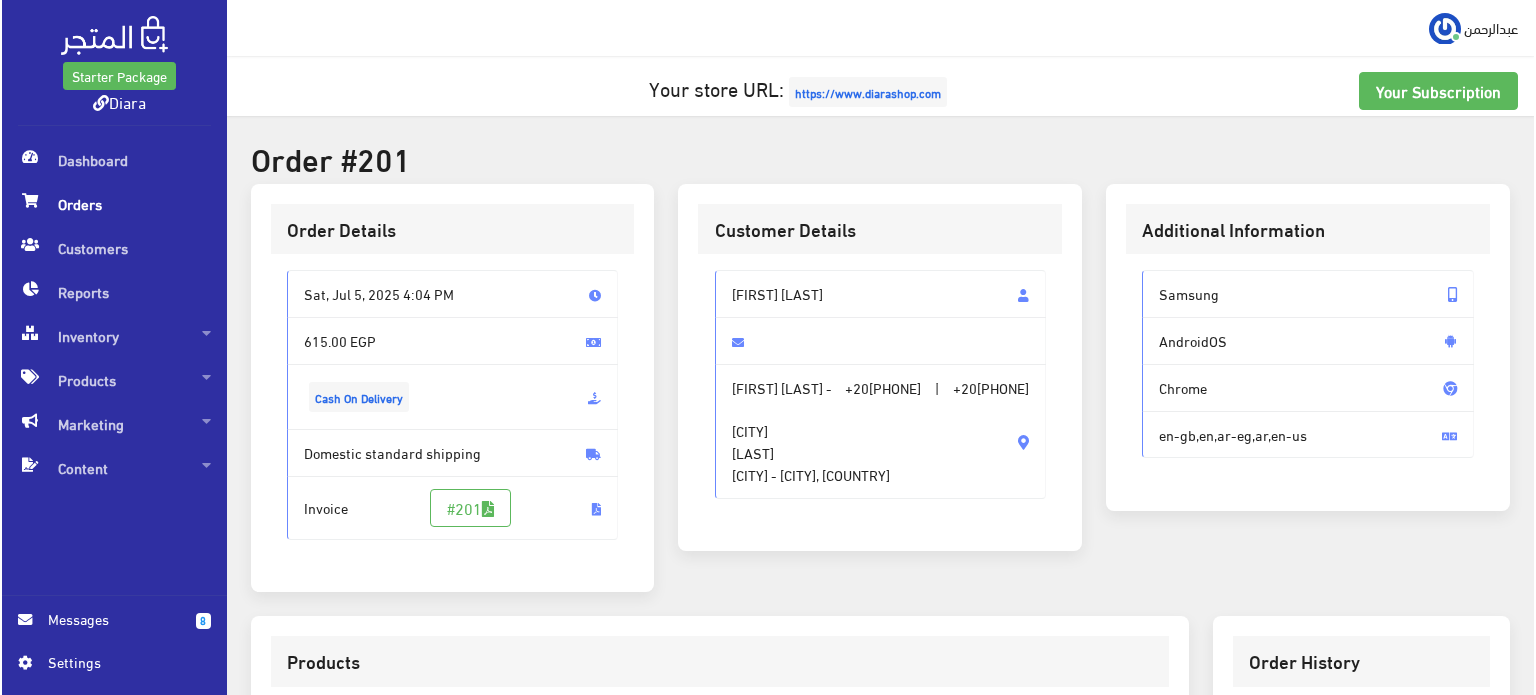 scroll, scrollTop: 600, scrollLeft: 0, axis: vertical 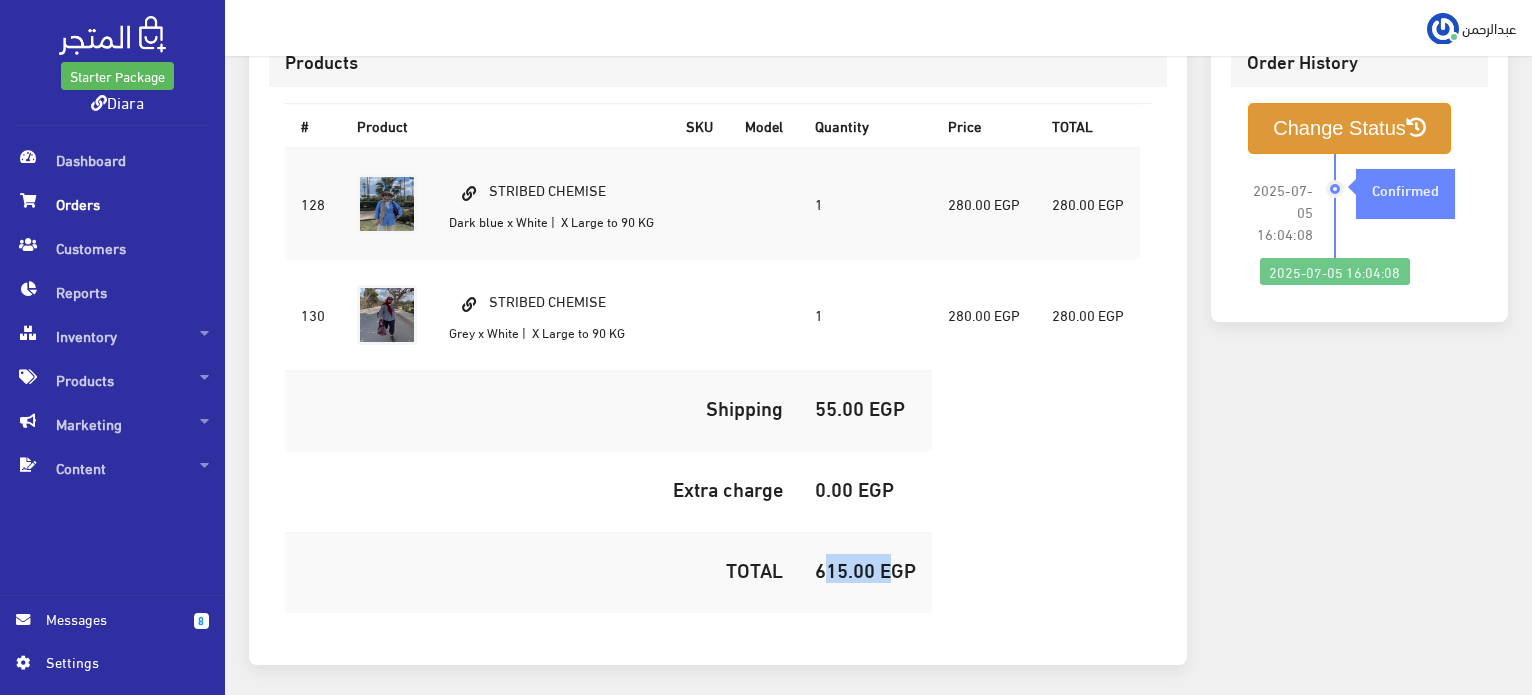 click on "Change Status" at bounding box center (1349, 128) 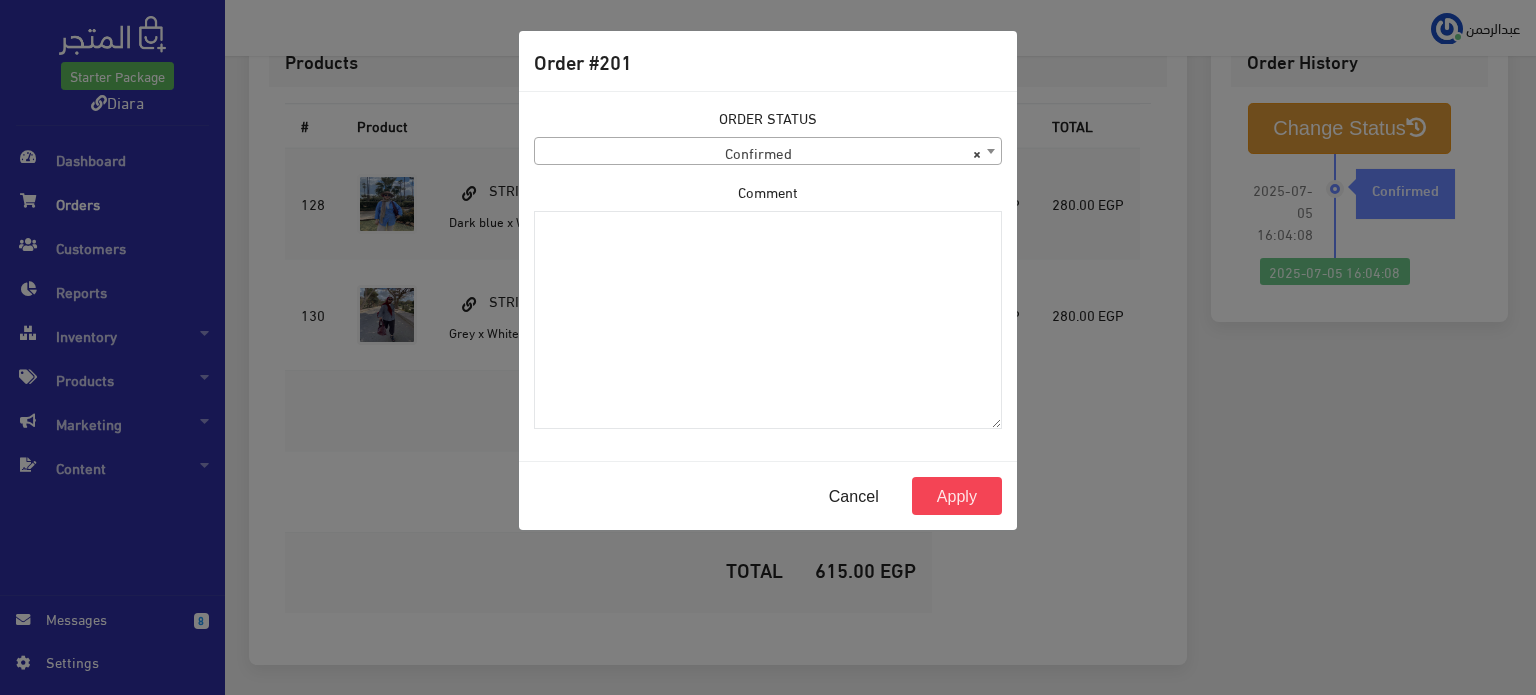 click on "× Confirmed" at bounding box center [768, 152] 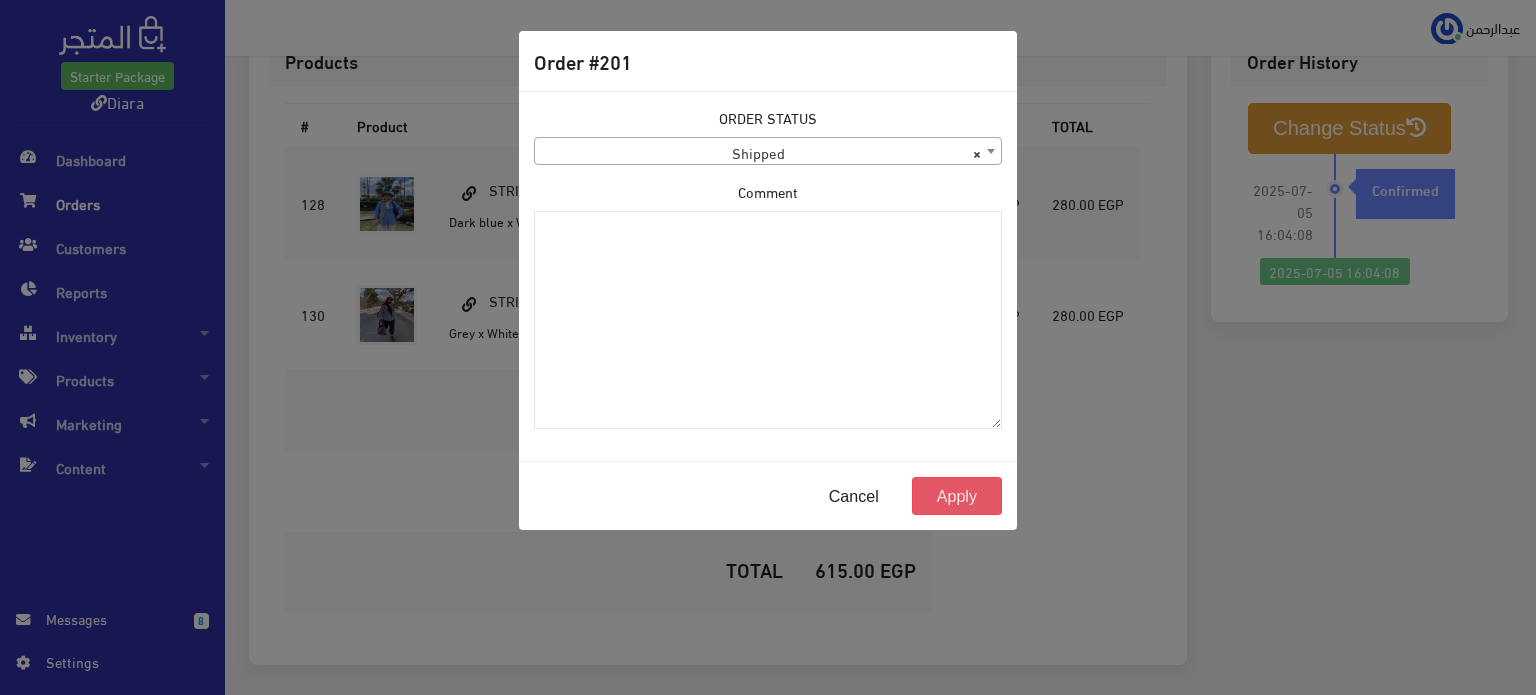 click on "Apply" at bounding box center [957, 496] 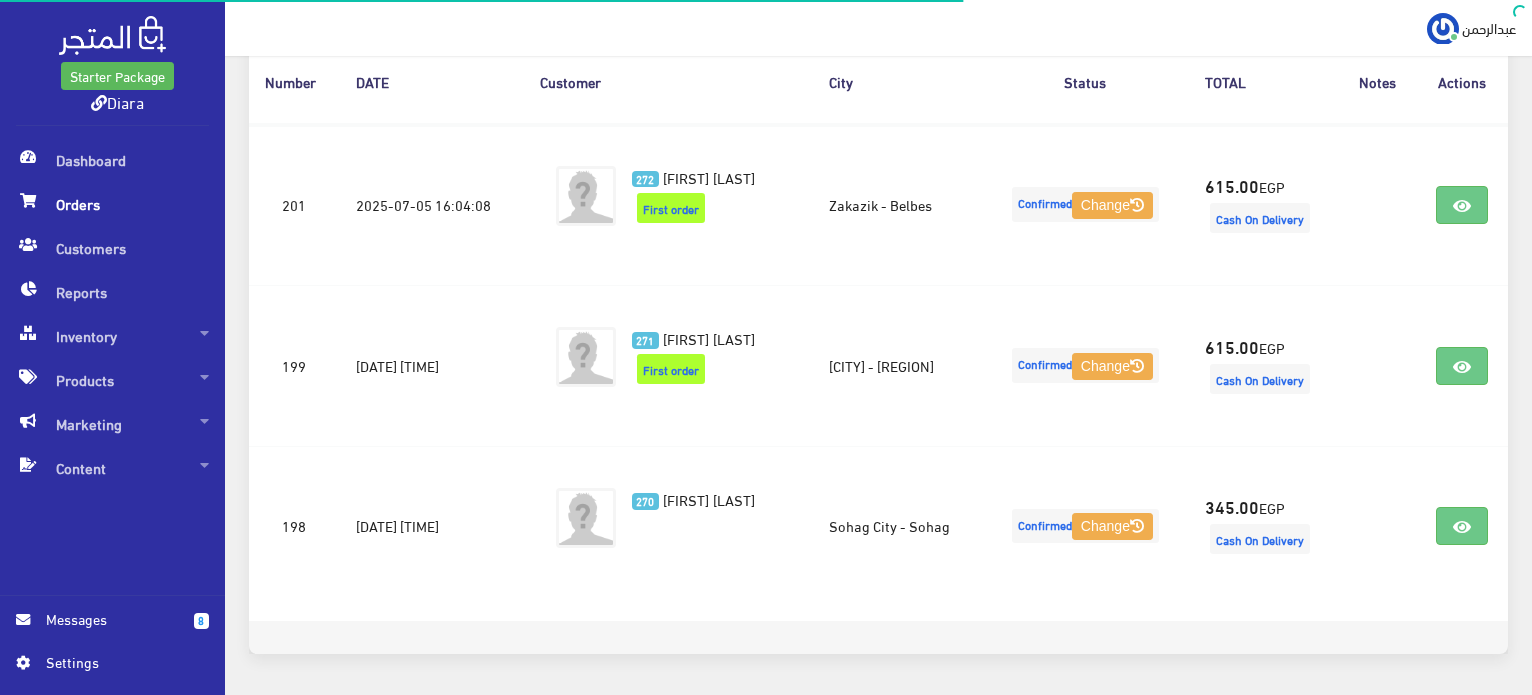 scroll, scrollTop: 332, scrollLeft: 0, axis: vertical 